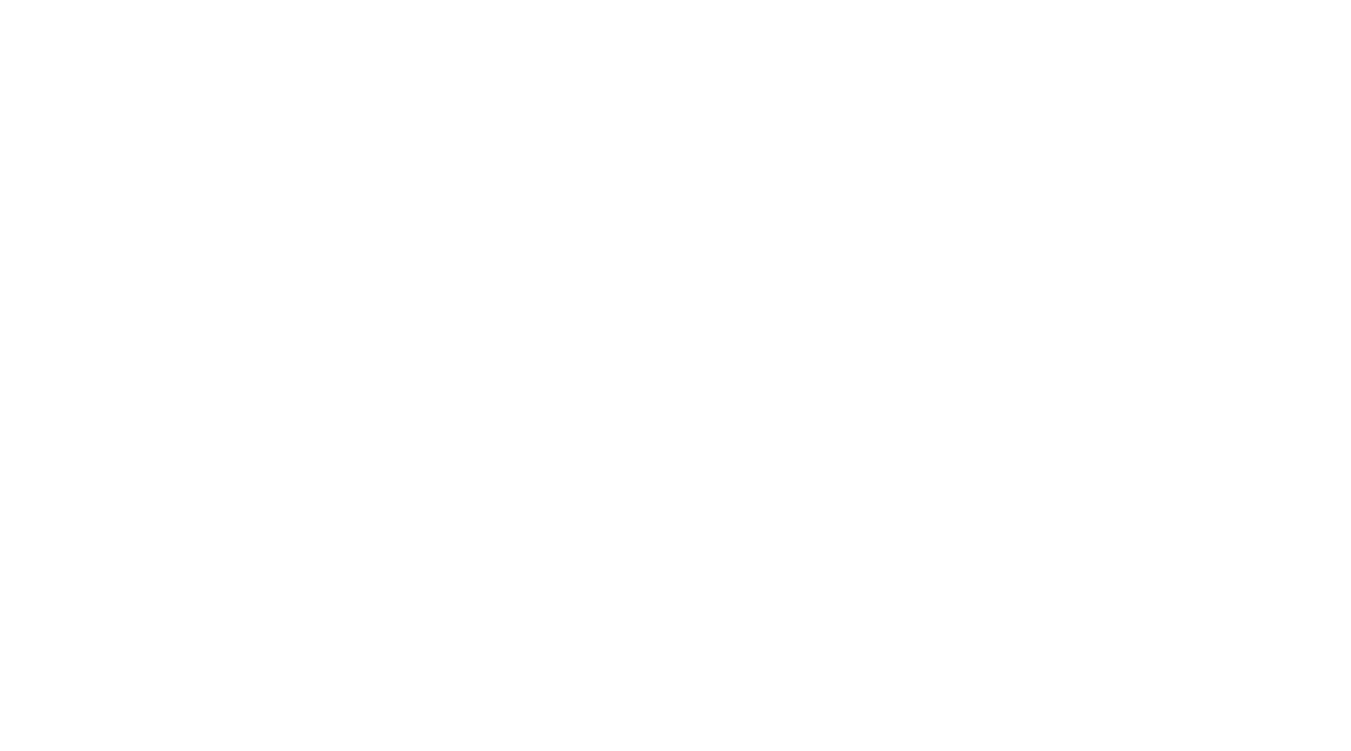 scroll, scrollTop: 0, scrollLeft: 0, axis: both 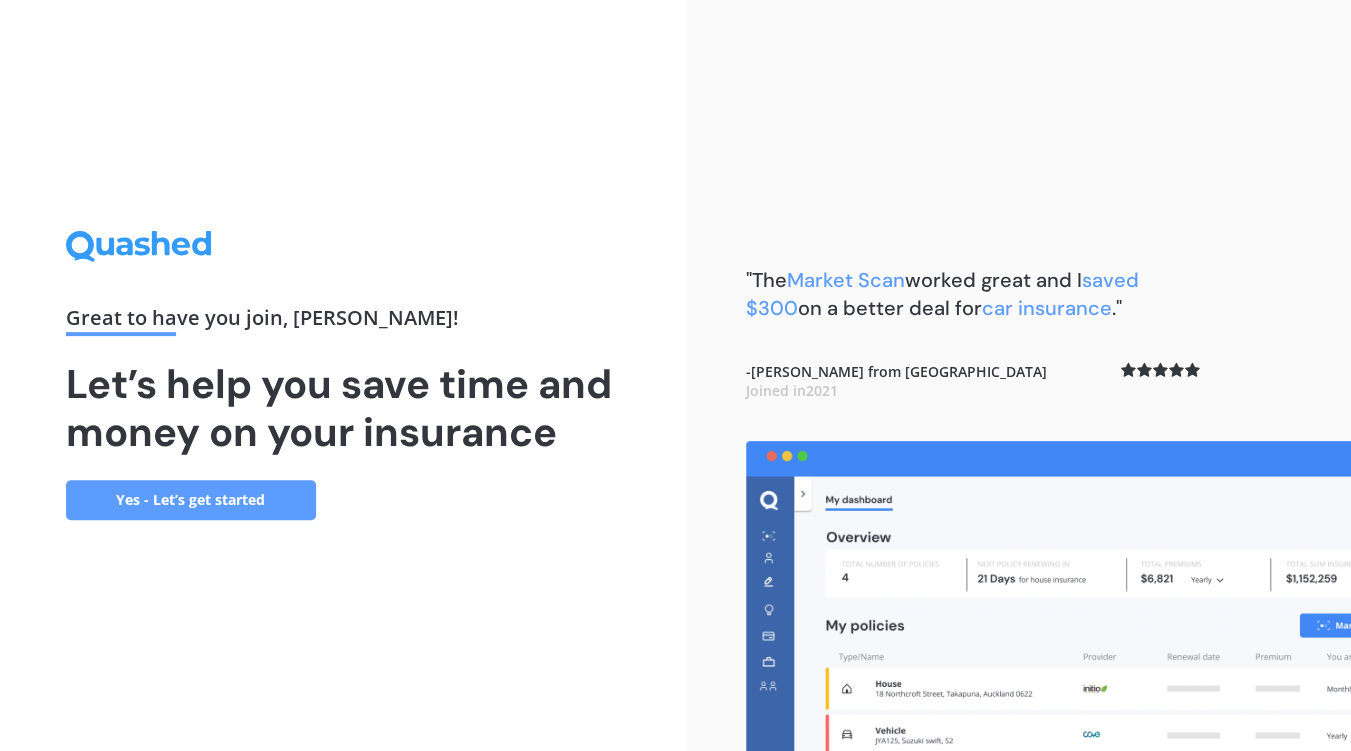 click on "Yes - Let’s get started" at bounding box center (191, 500) 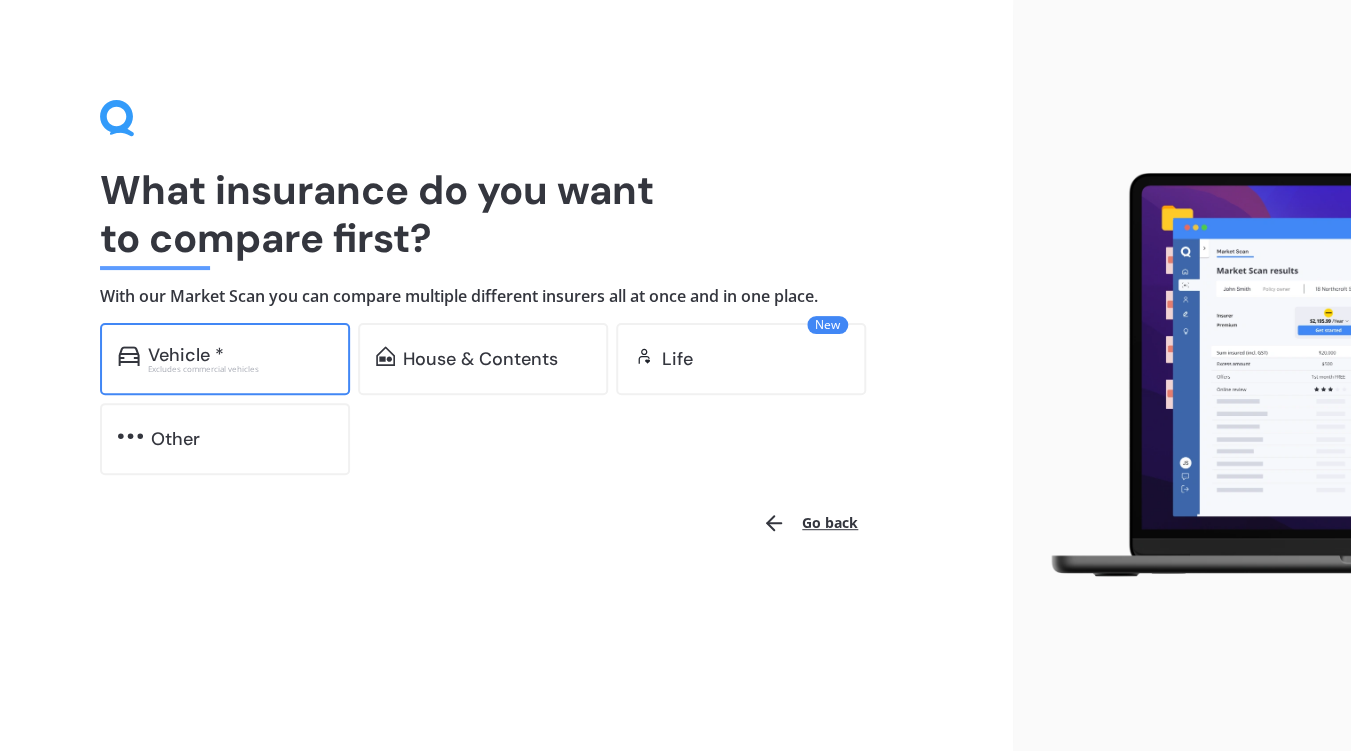 click on "Vehicle *" at bounding box center [240, 355] 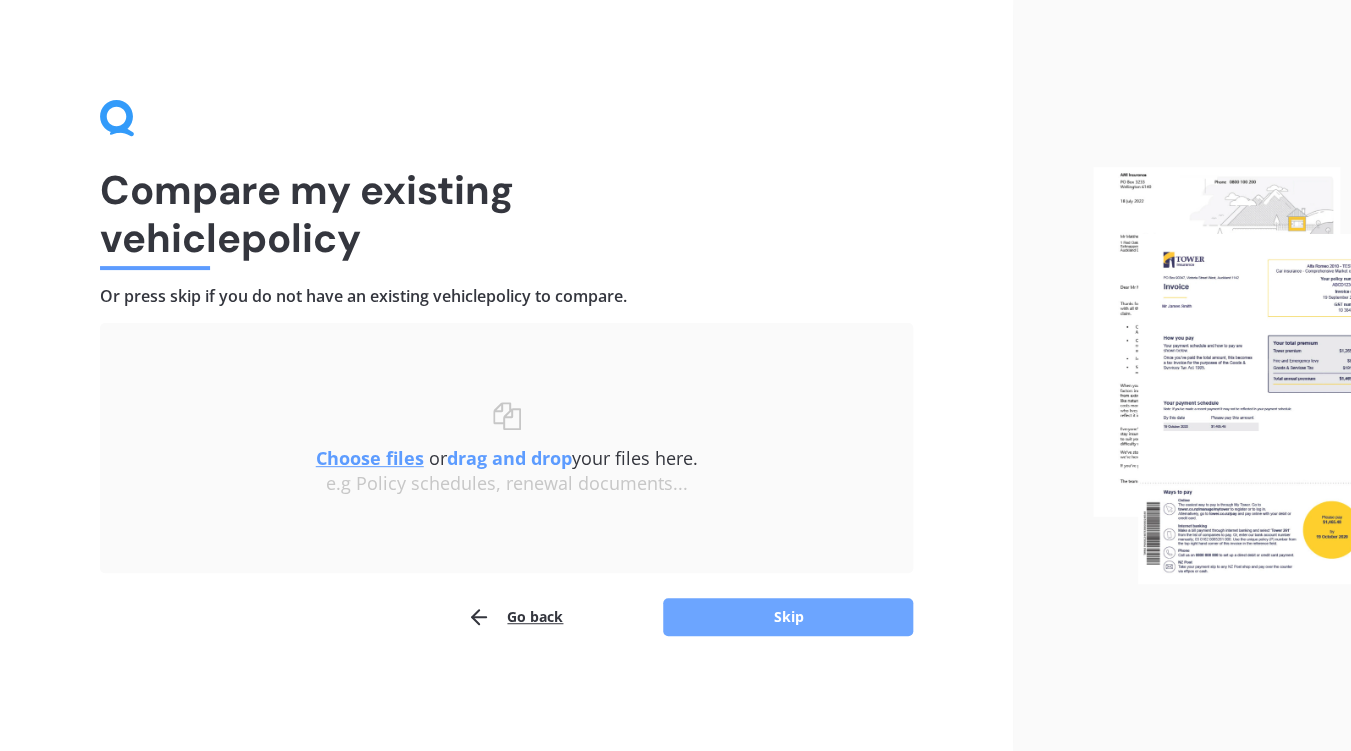 click on "Skip" at bounding box center [788, 617] 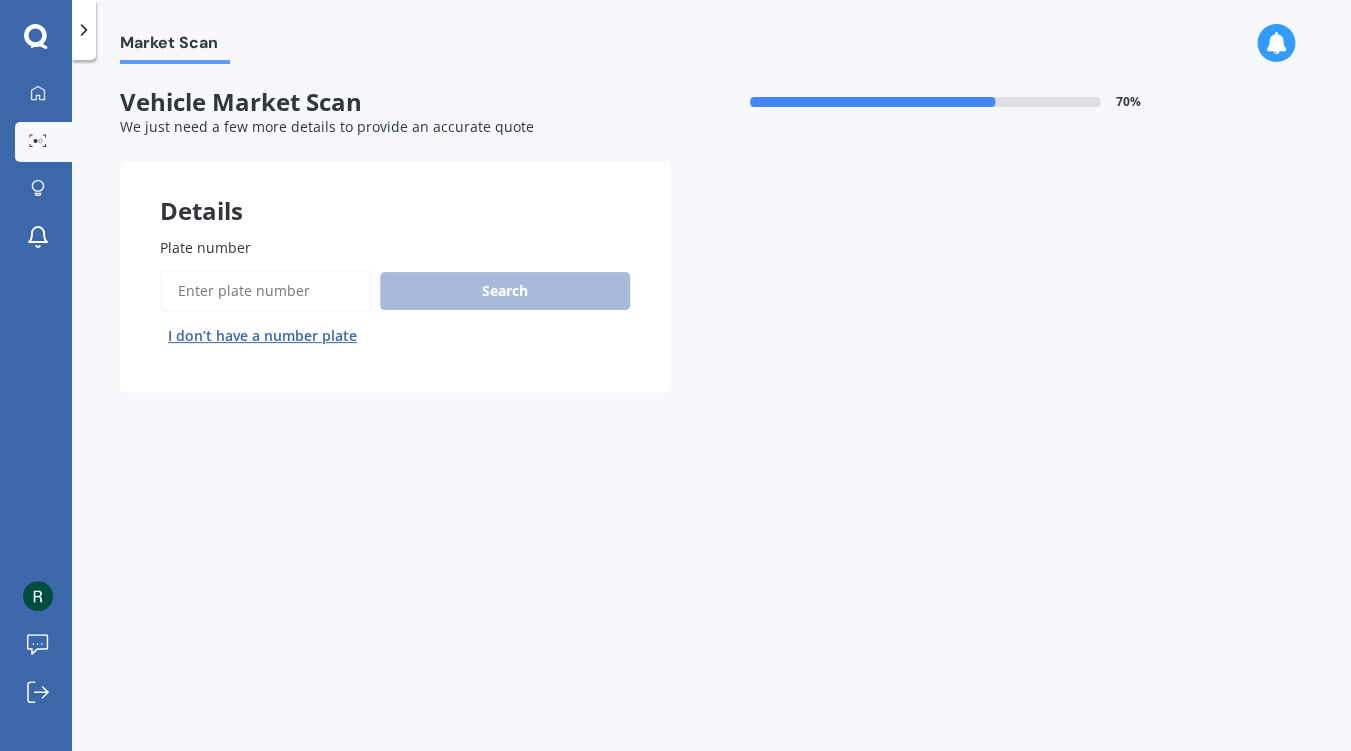 click on "Plate number" at bounding box center [266, 291] 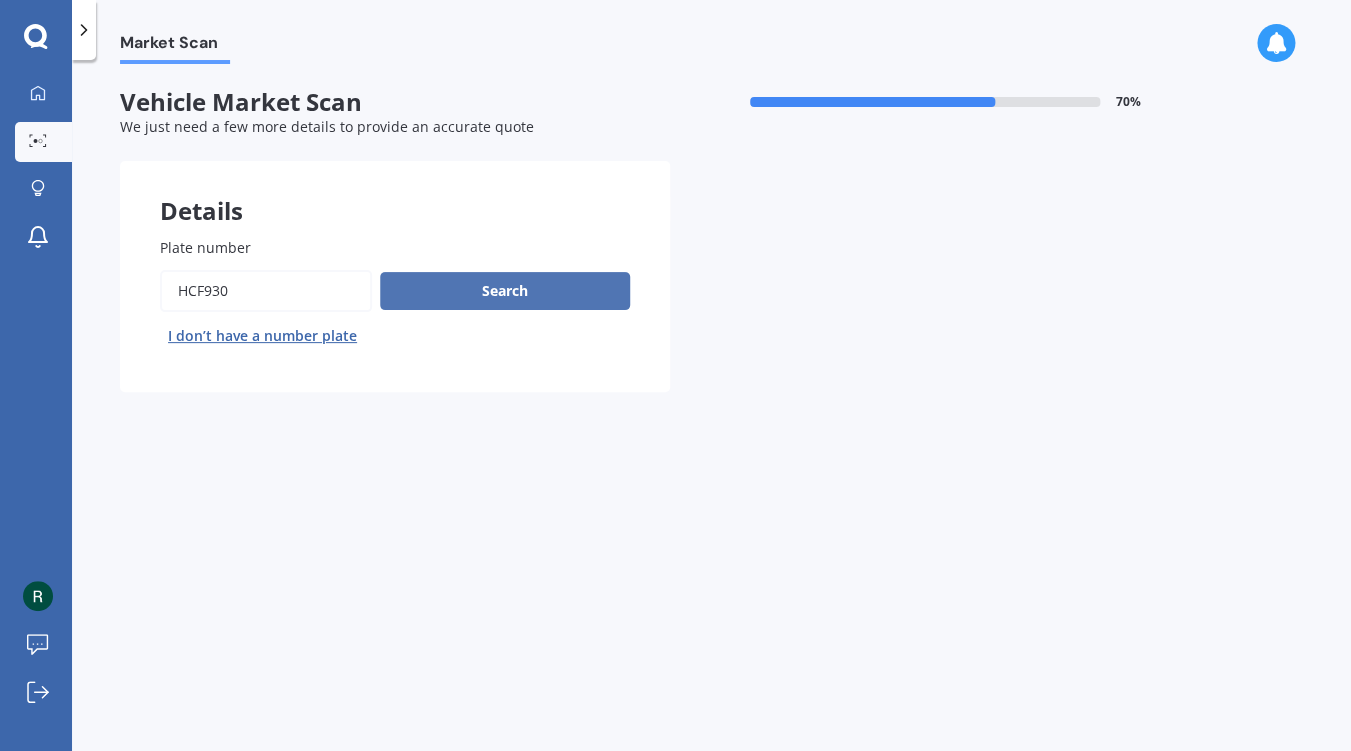 type on "HCF930" 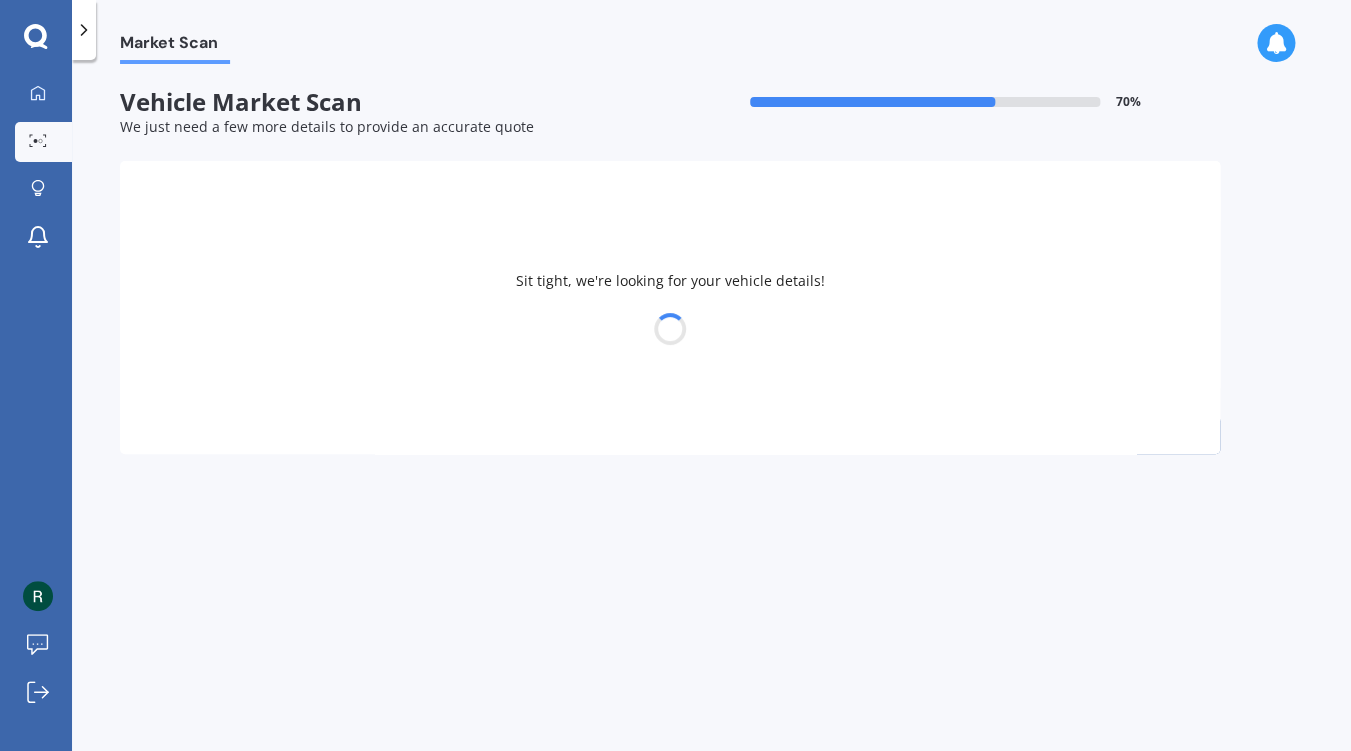 select on "SUZUKI" 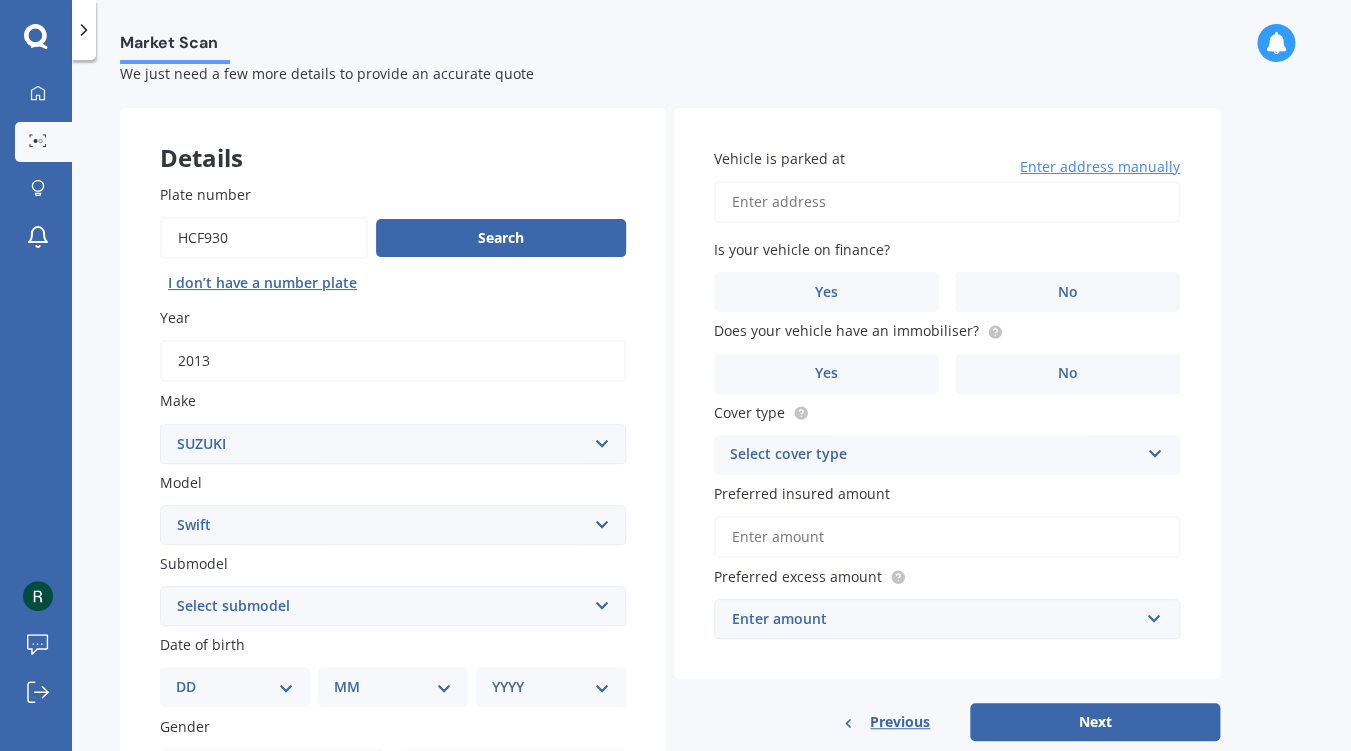 scroll, scrollTop: 0, scrollLeft: 0, axis: both 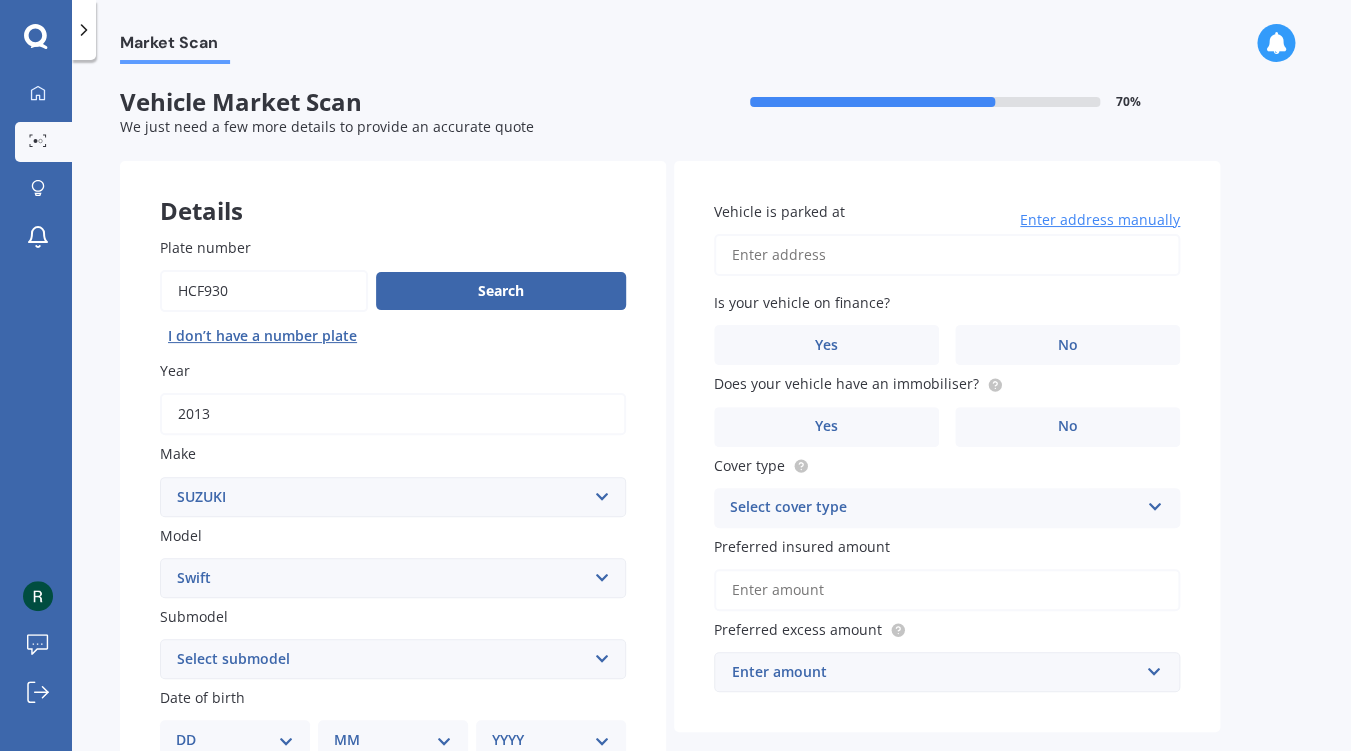 click on "Vehicle is parked at" at bounding box center [947, 255] 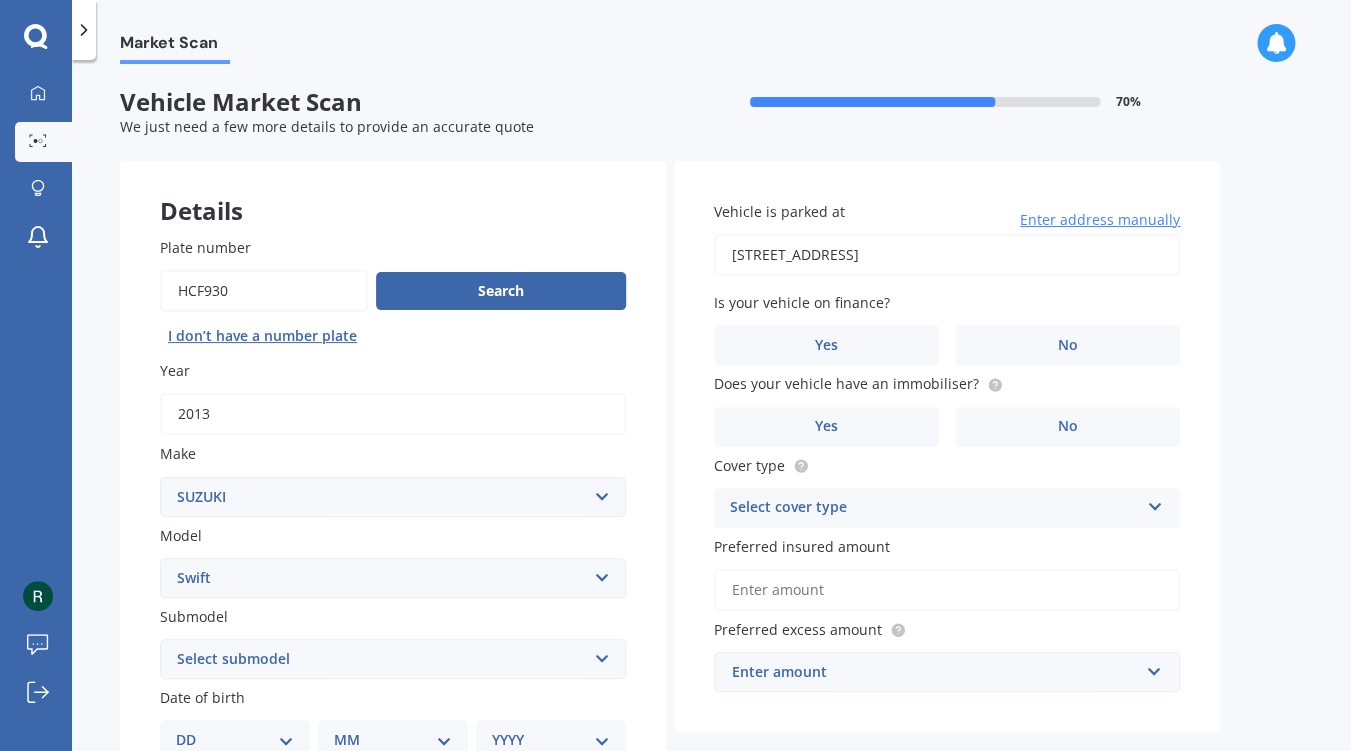 type on "[STREET_ADDRESS]" 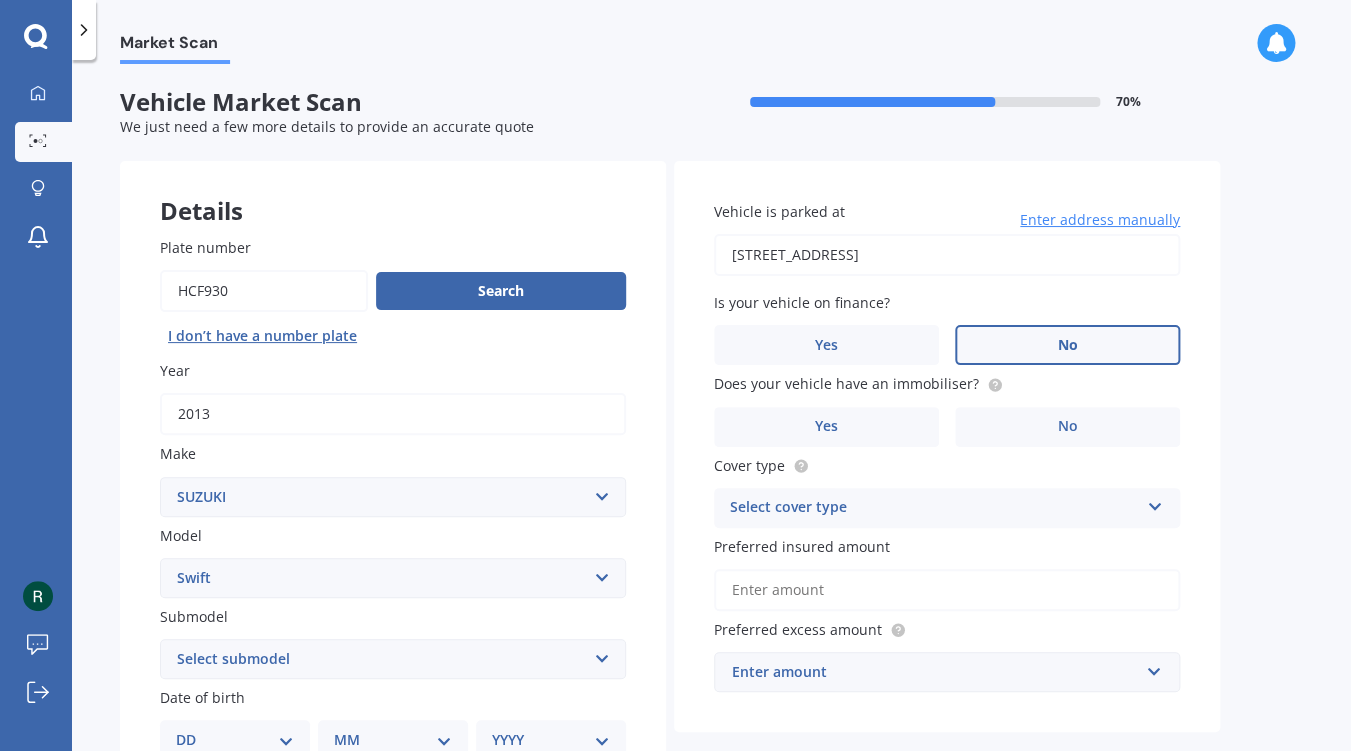click on "No" at bounding box center (1067, 345) 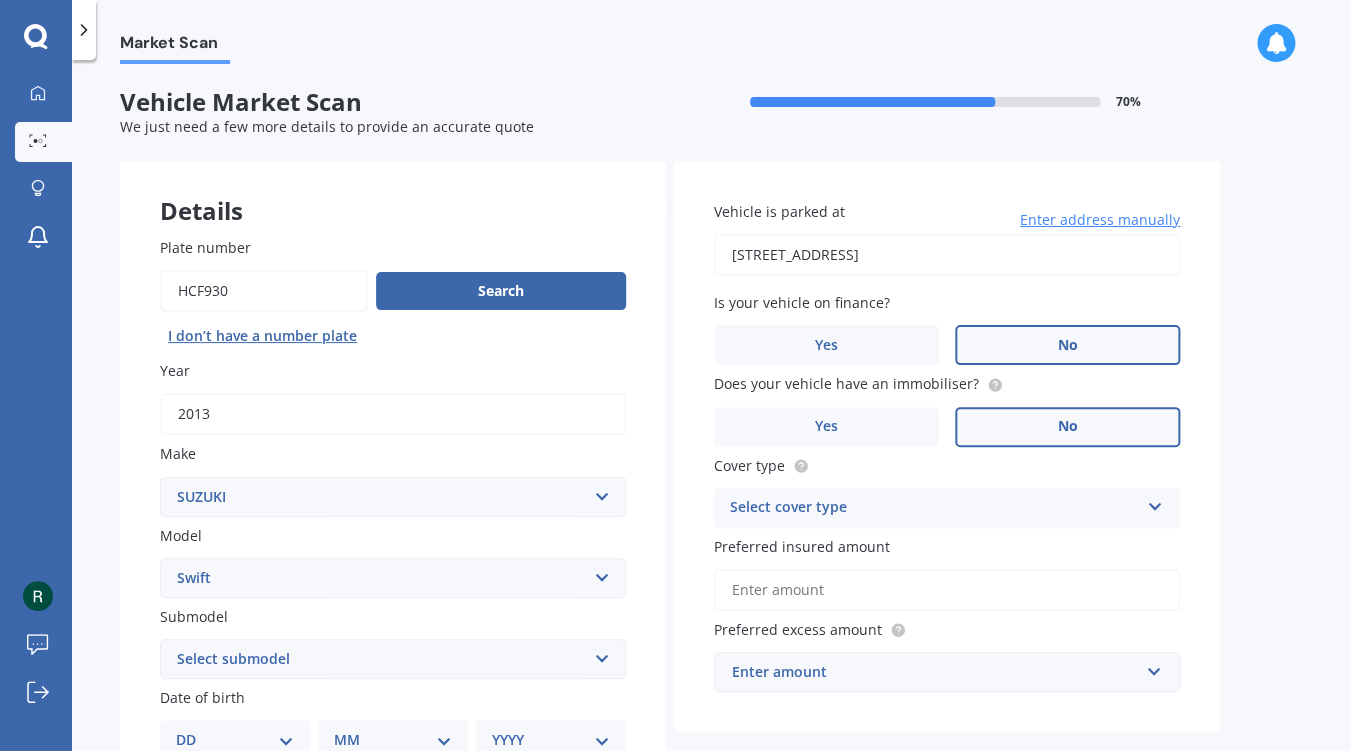 click on "No" at bounding box center (1067, 427) 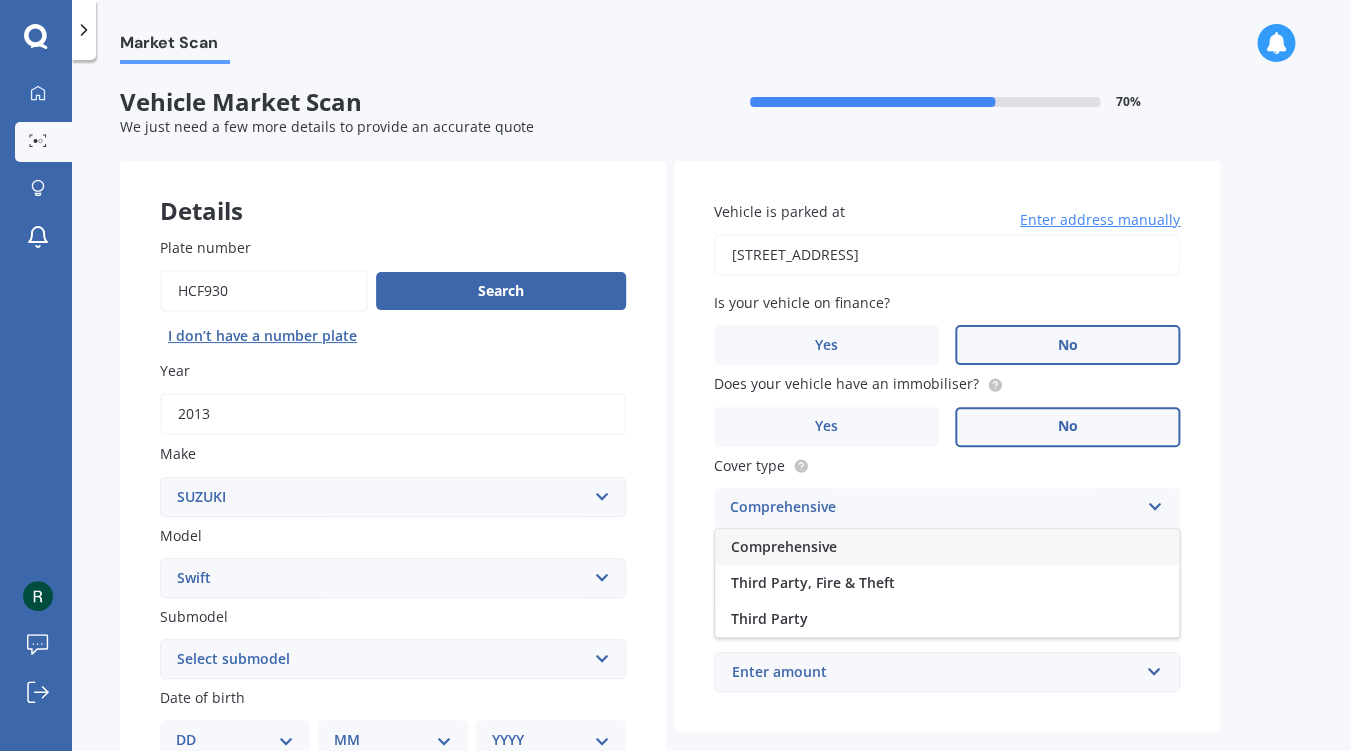 click on "Comprehensive" at bounding box center (947, 547) 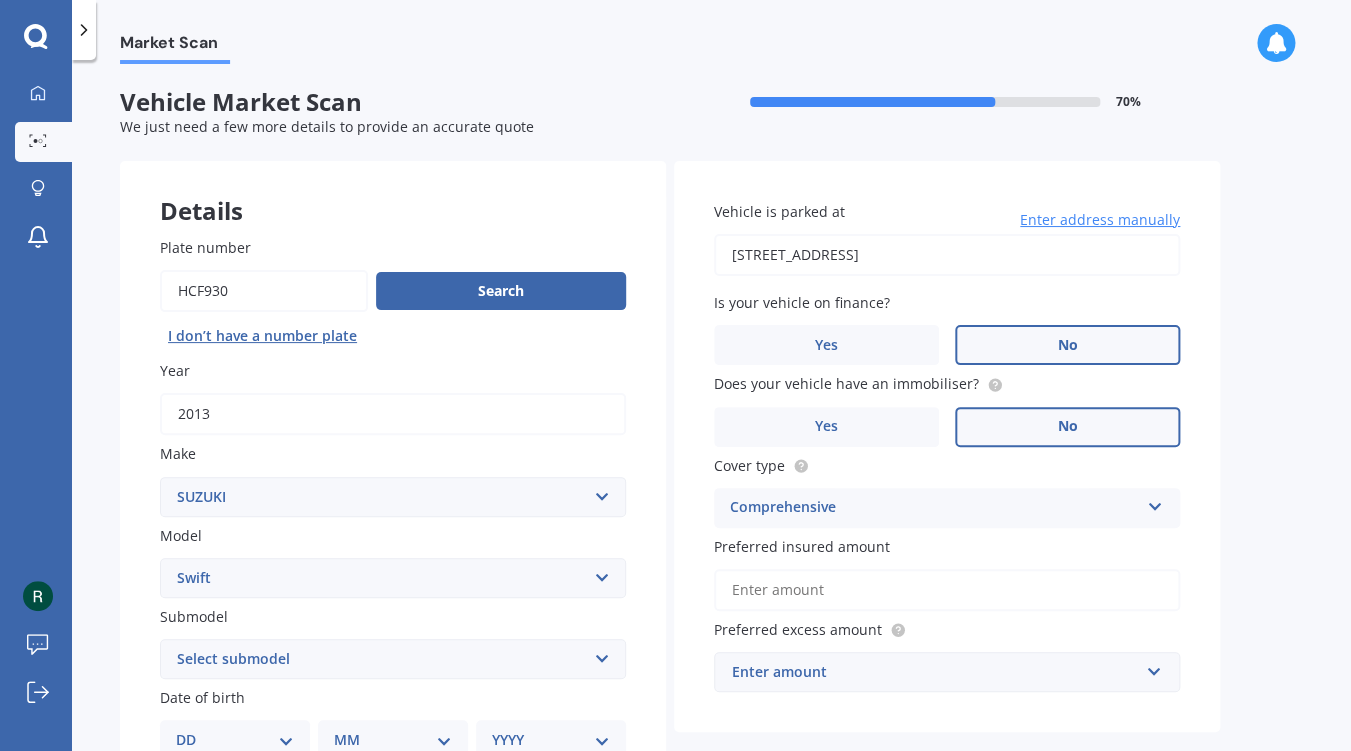 click on "Preferred insured amount" at bounding box center [947, 590] 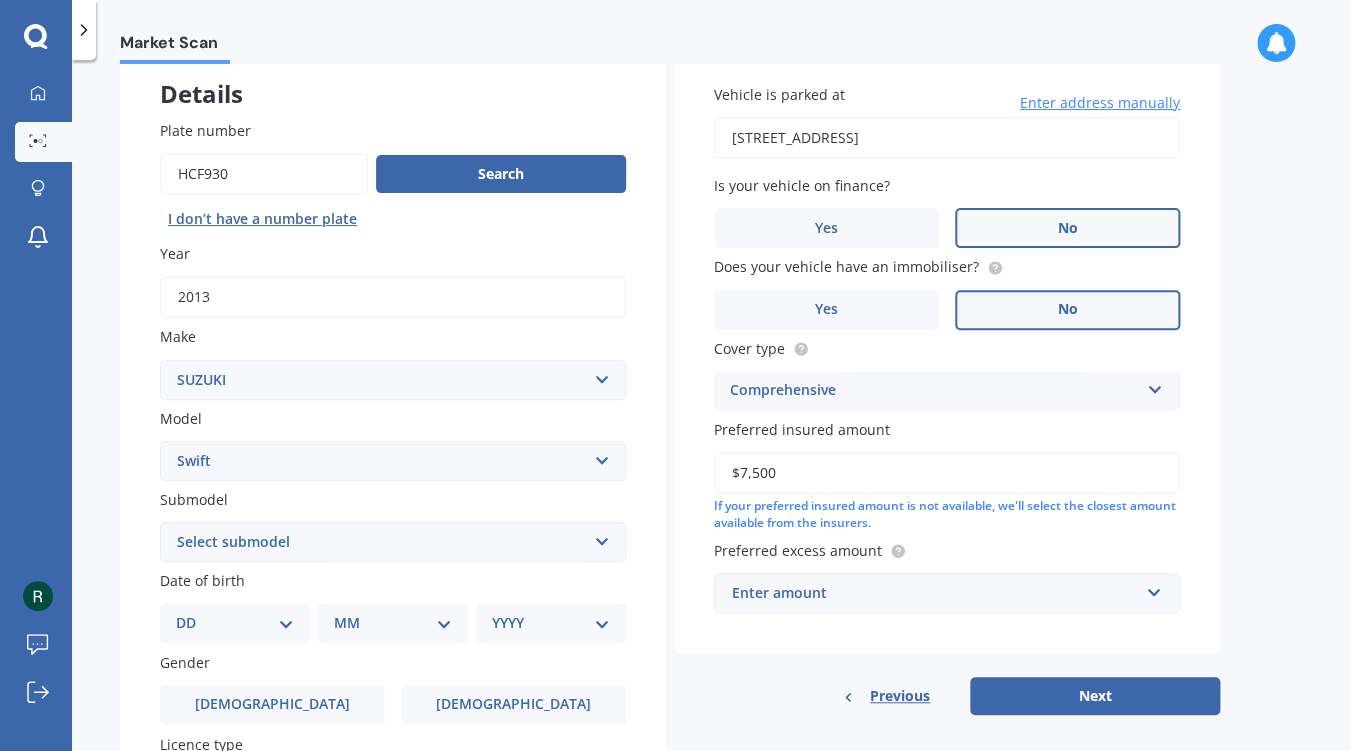 scroll, scrollTop: 147, scrollLeft: 0, axis: vertical 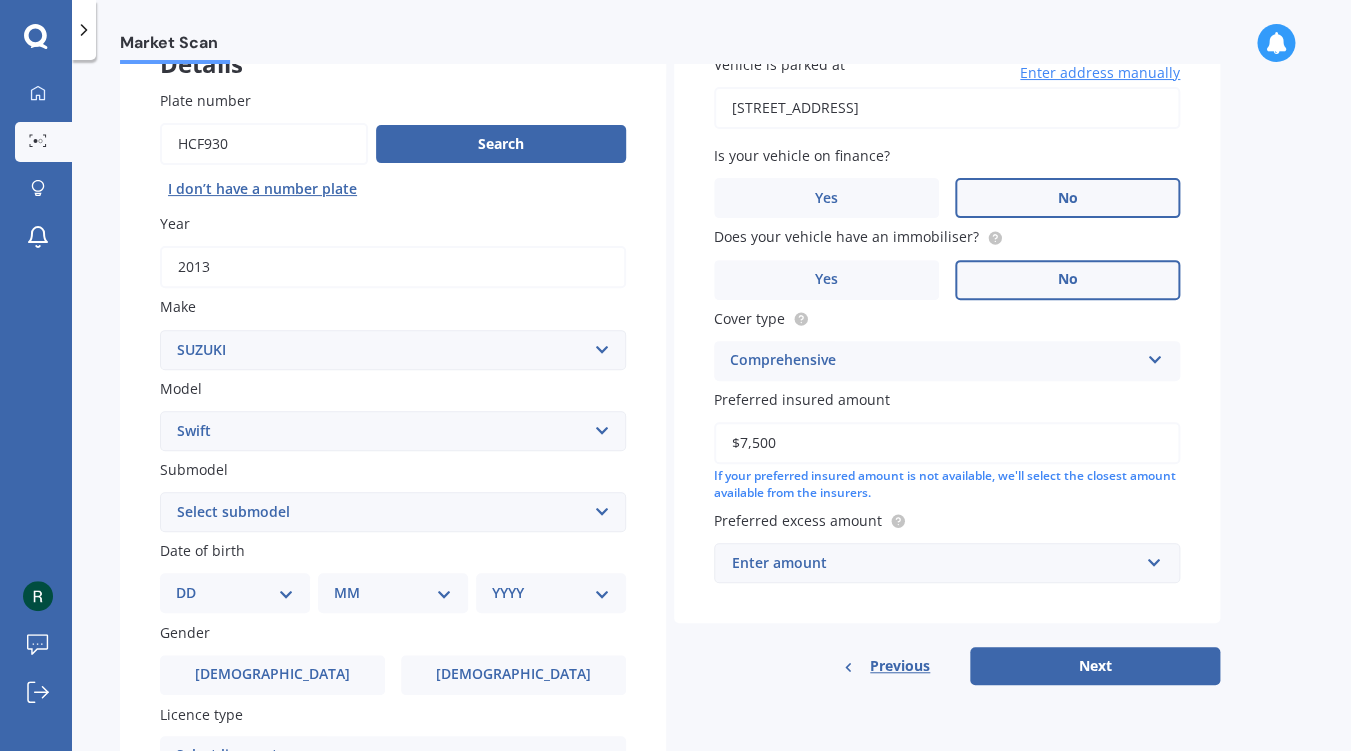 type on "$7,500" 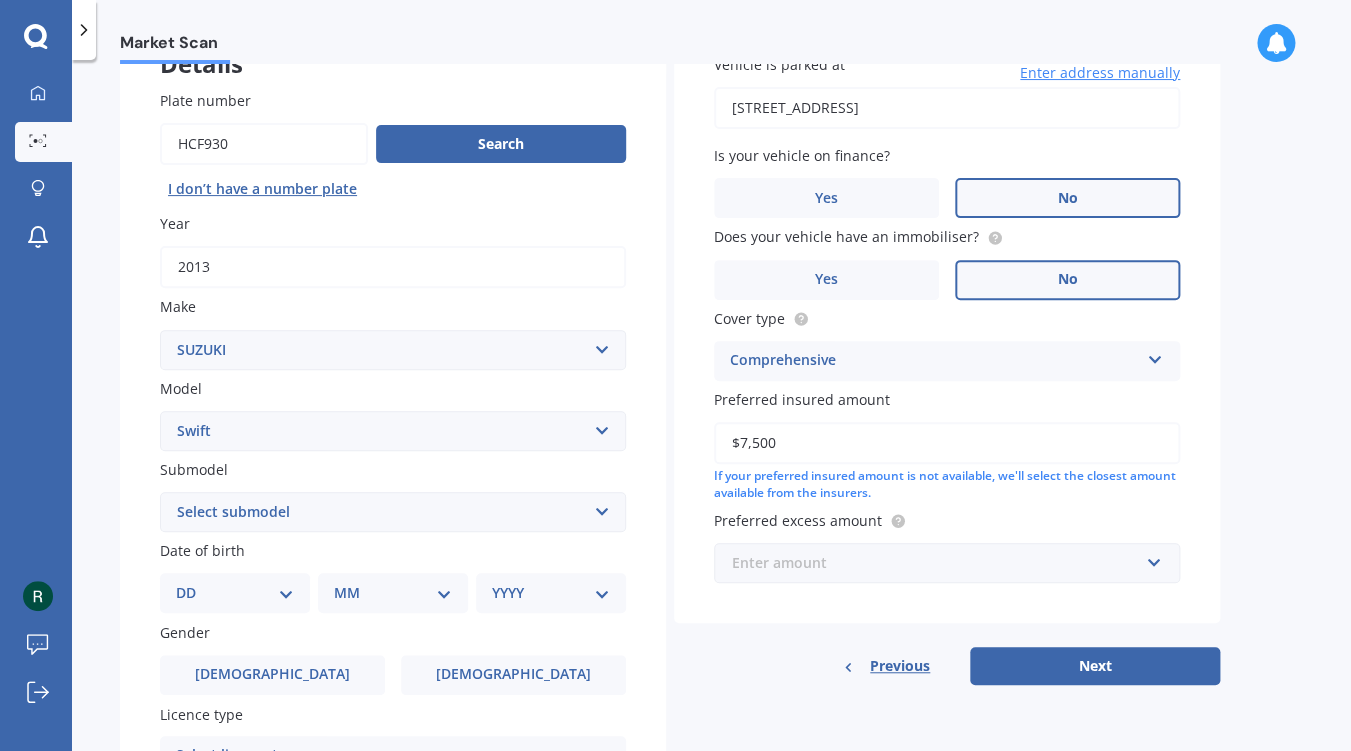 click at bounding box center (940, 563) 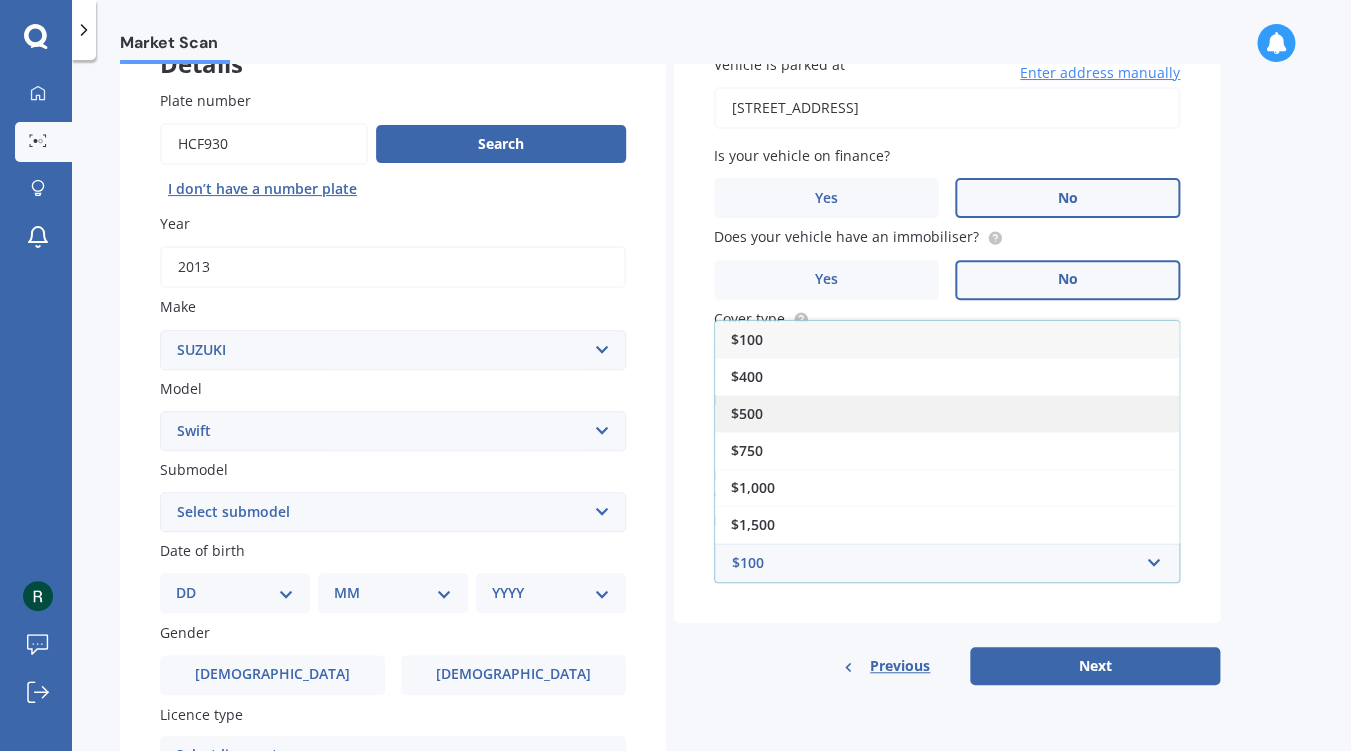 click on "$500" at bounding box center (947, 413) 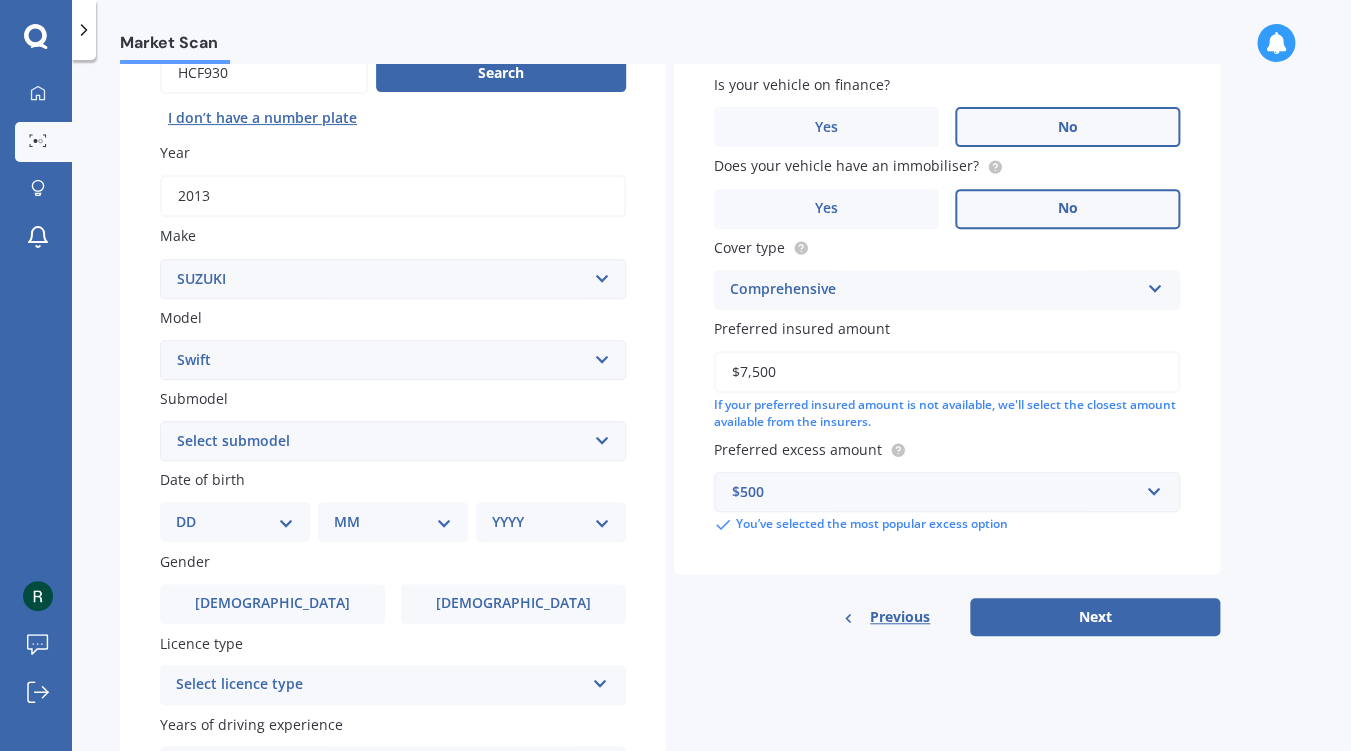 scroll, scrollTop: 219, scrollLeft: 0, axis: vertical 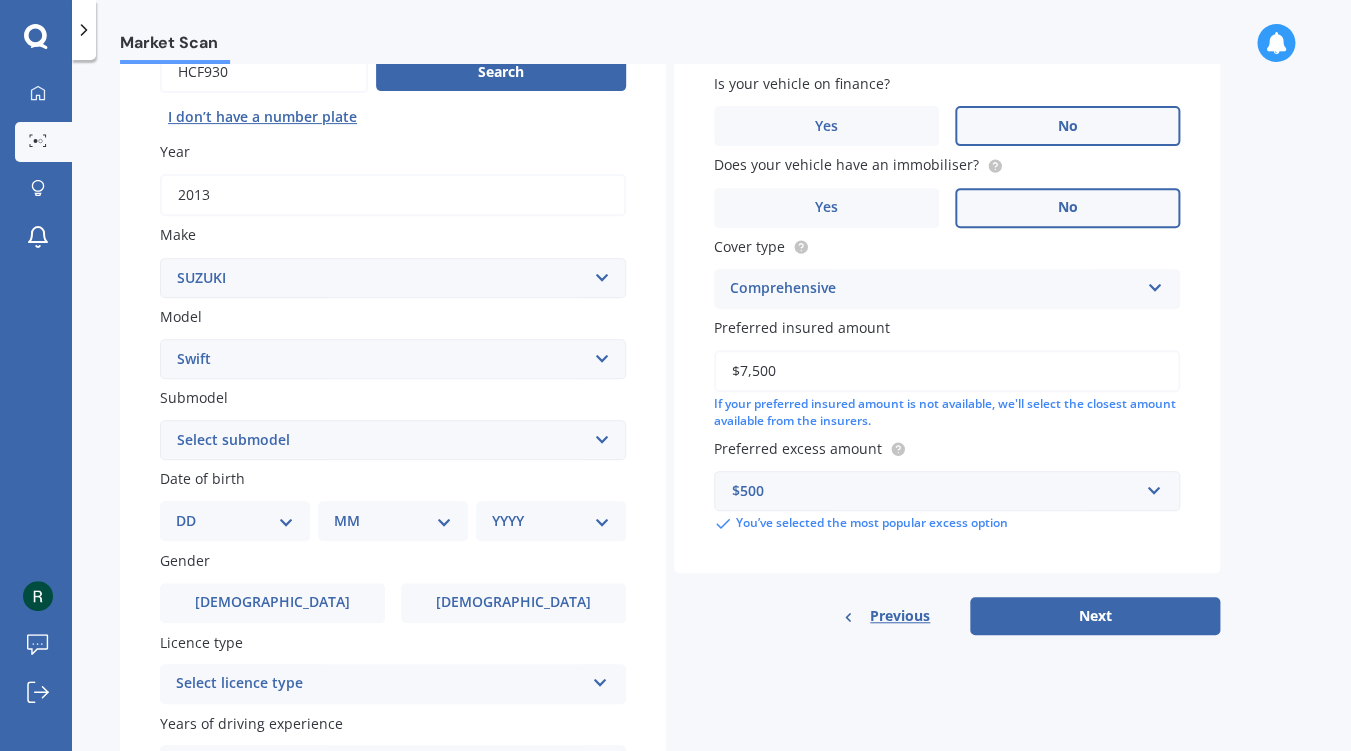 click on "DD 01 02 03 04 05 06 07 08 09 10 11 12 13 14 15 16 17 18 19 20 21 22 23 24 25 26 27 28 29 30 31" at bounding box center (235, 521) 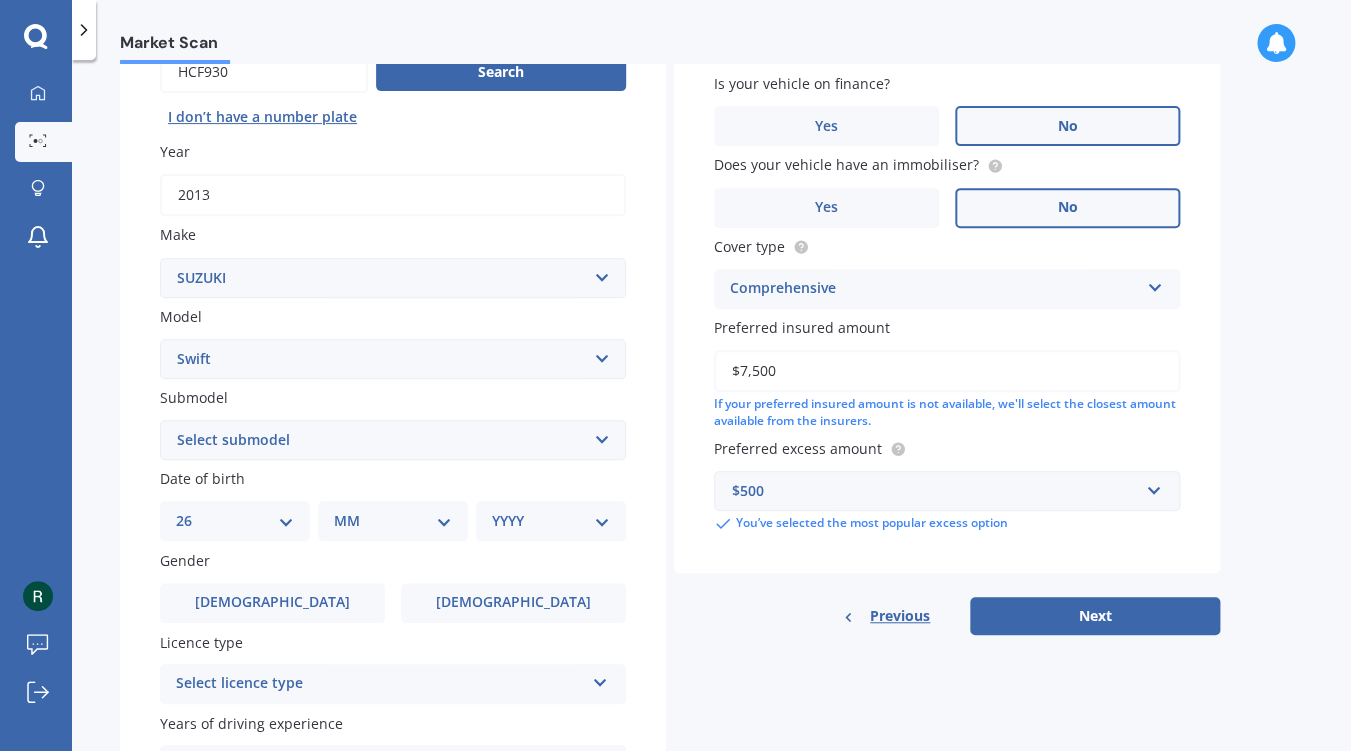 click on "26" at bounding box center (0, 0) 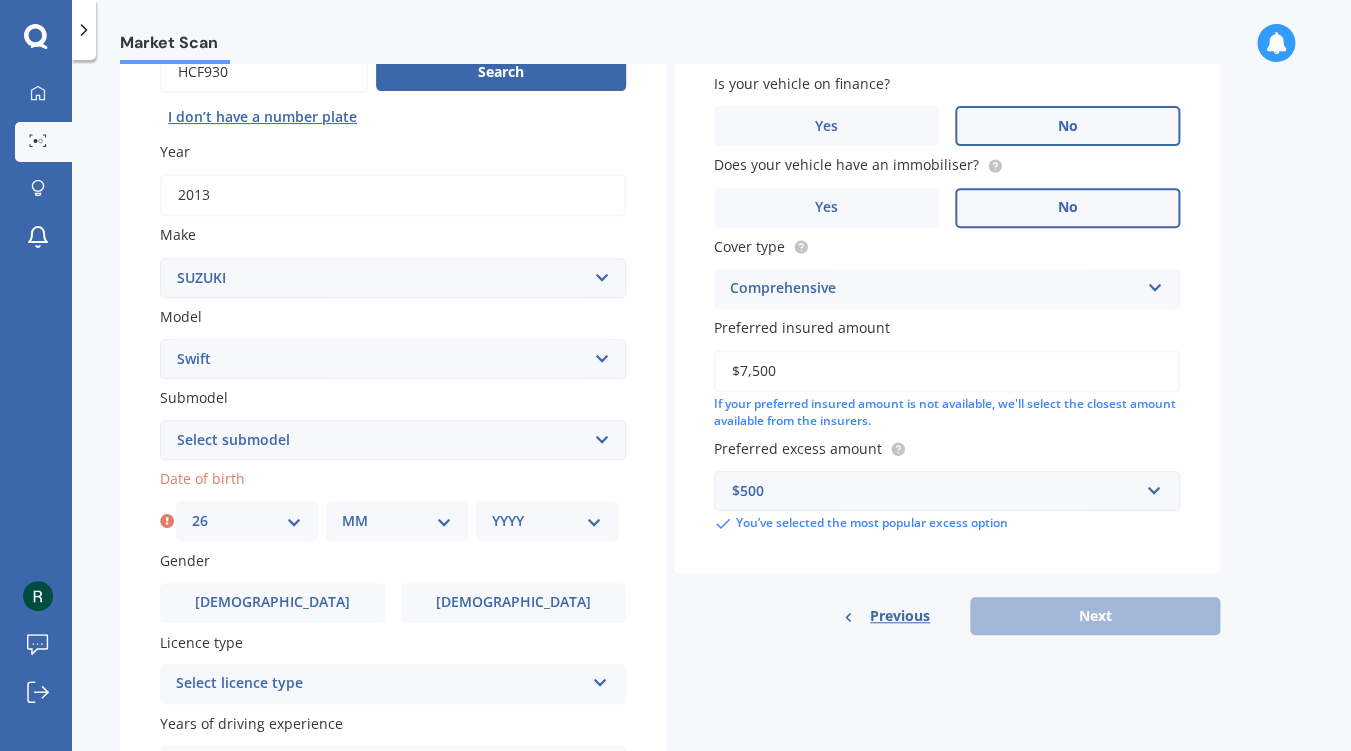 click on "MM 01 02 03 04 05 06 07 08 09 10 11 12" at bounding box center (397, 521) 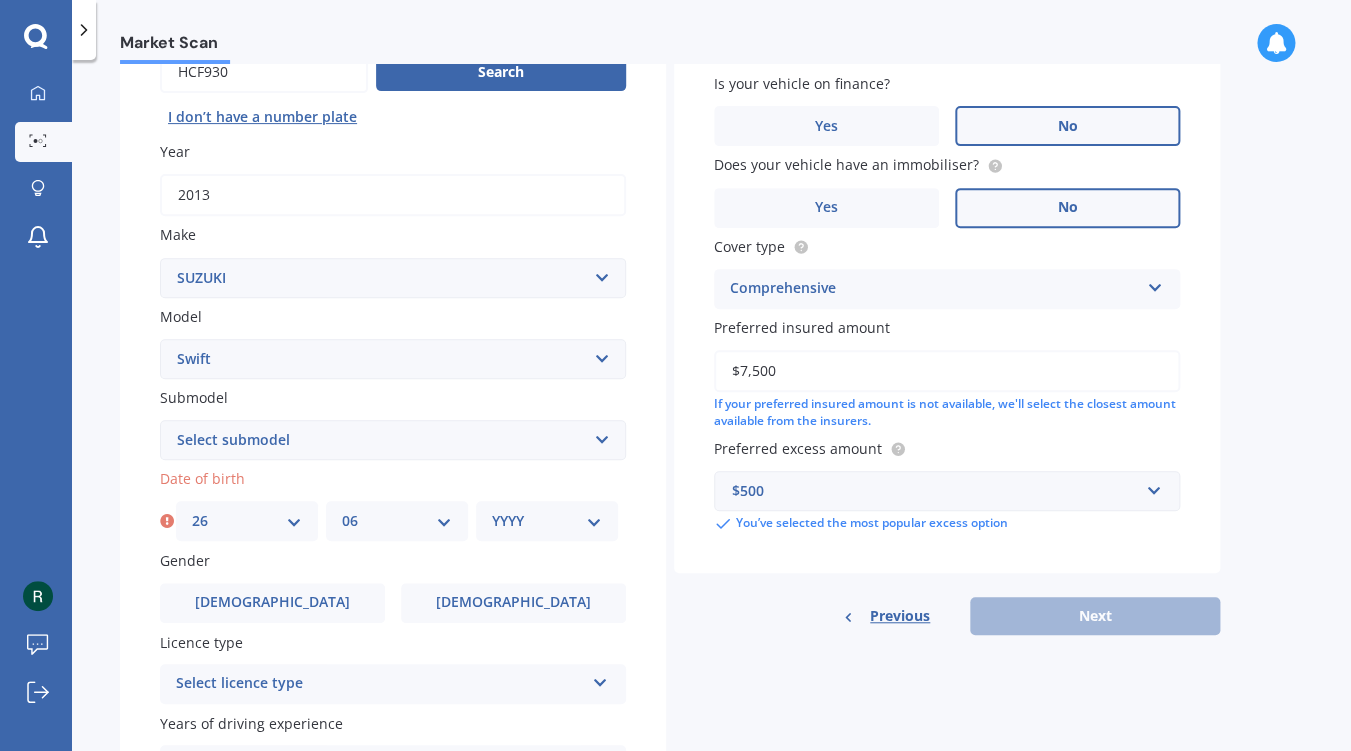 click on "06" at bounding box center [0, 0] 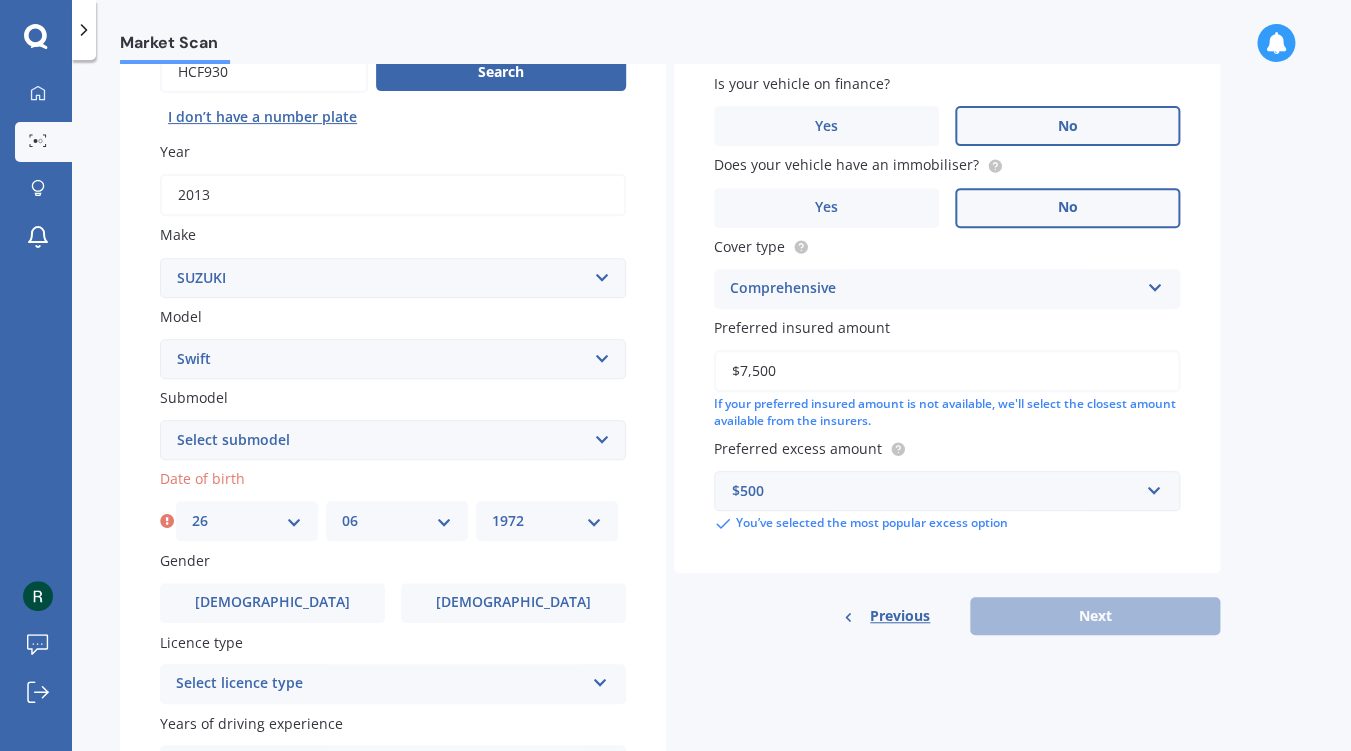 click on "1972" at bounding box center [0, 0] 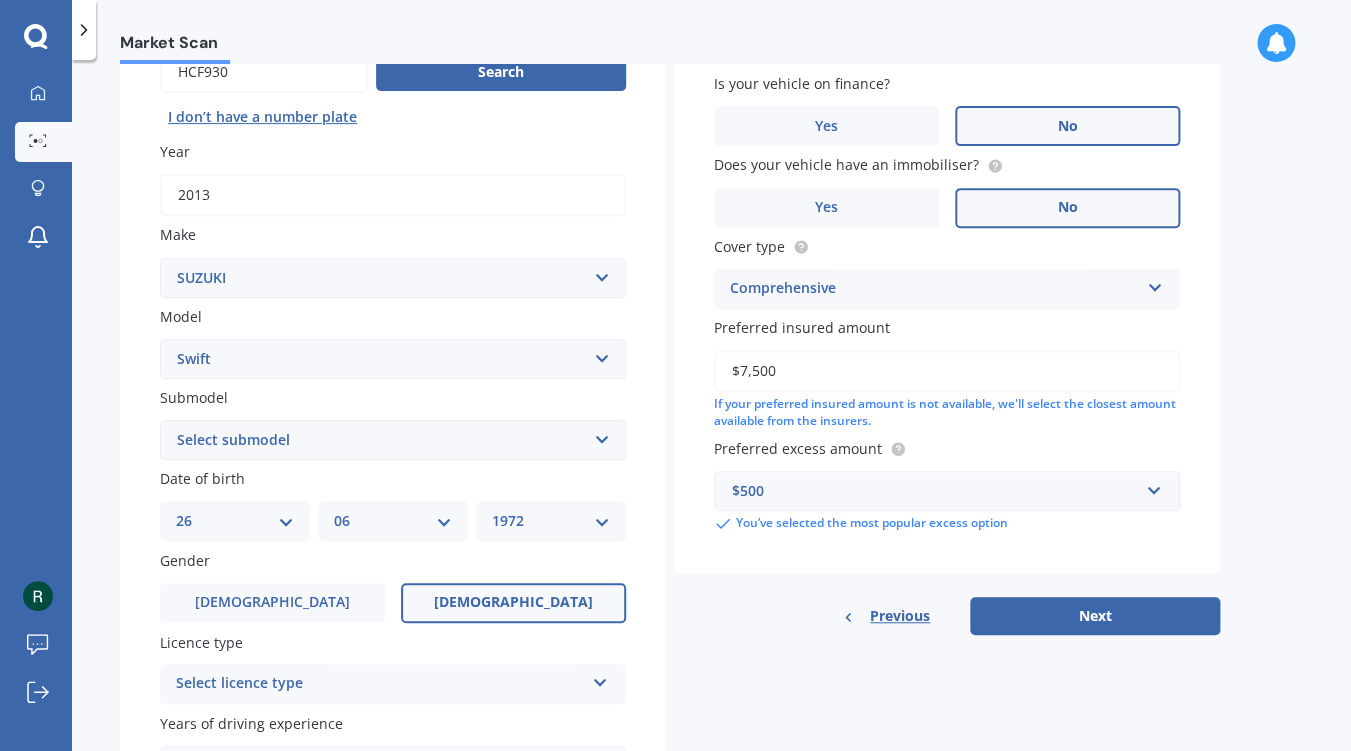 click on "[DEMOGRAPHIC_DATA]" at bounding box center [513, 603] 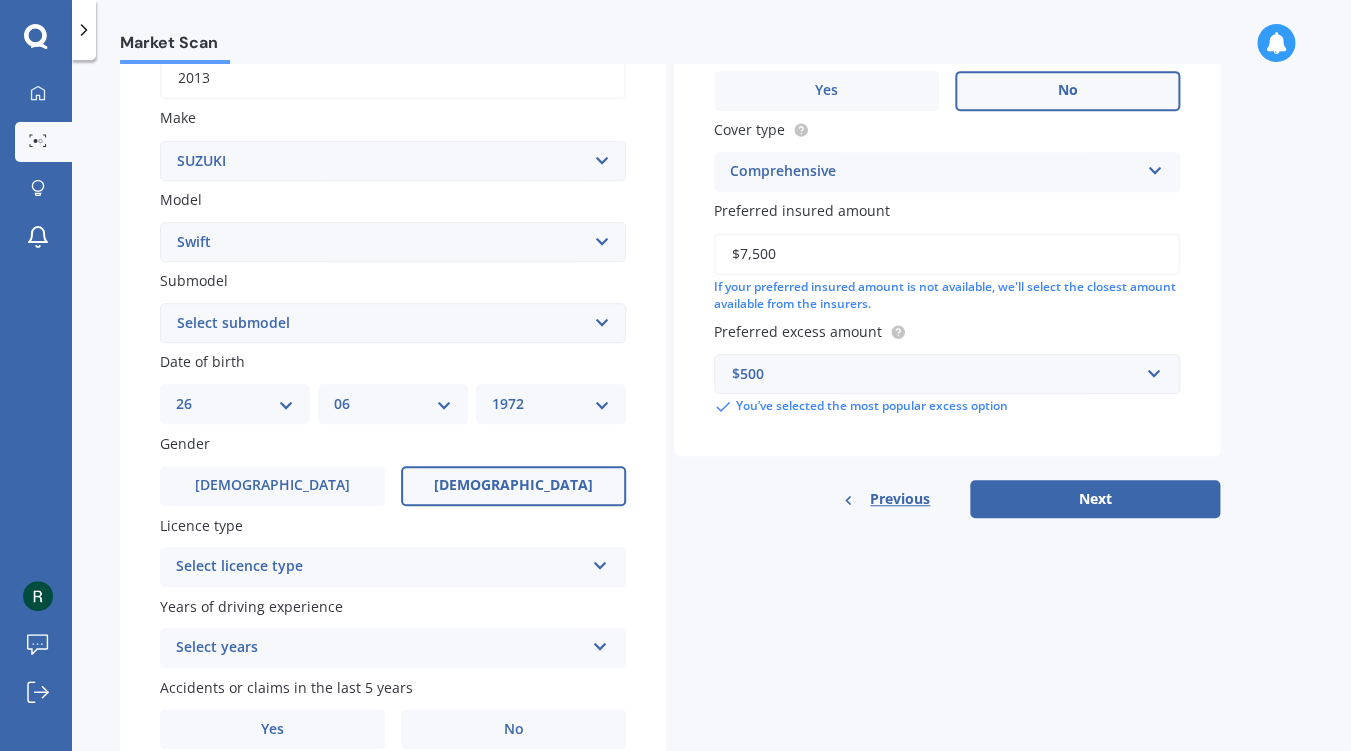 scroll, scrollTop: 333, scrollLeft: 0, axis: vertical 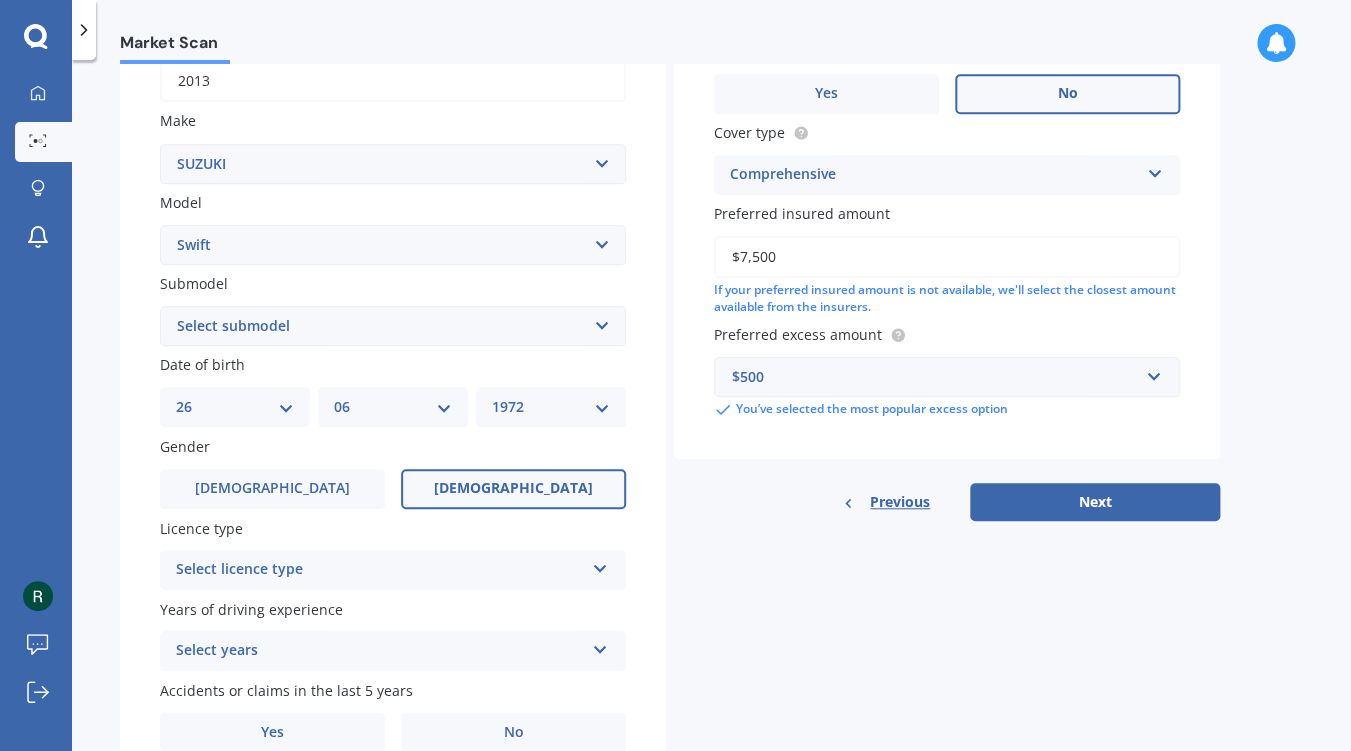 click on "DD 01 02 03 04 05 06 07 08 09 10 11 12 13 14 15 16 17 18 19 20 21 22 23 24 25 26 27 28 29 30 31" at bounding box center (235, 407) 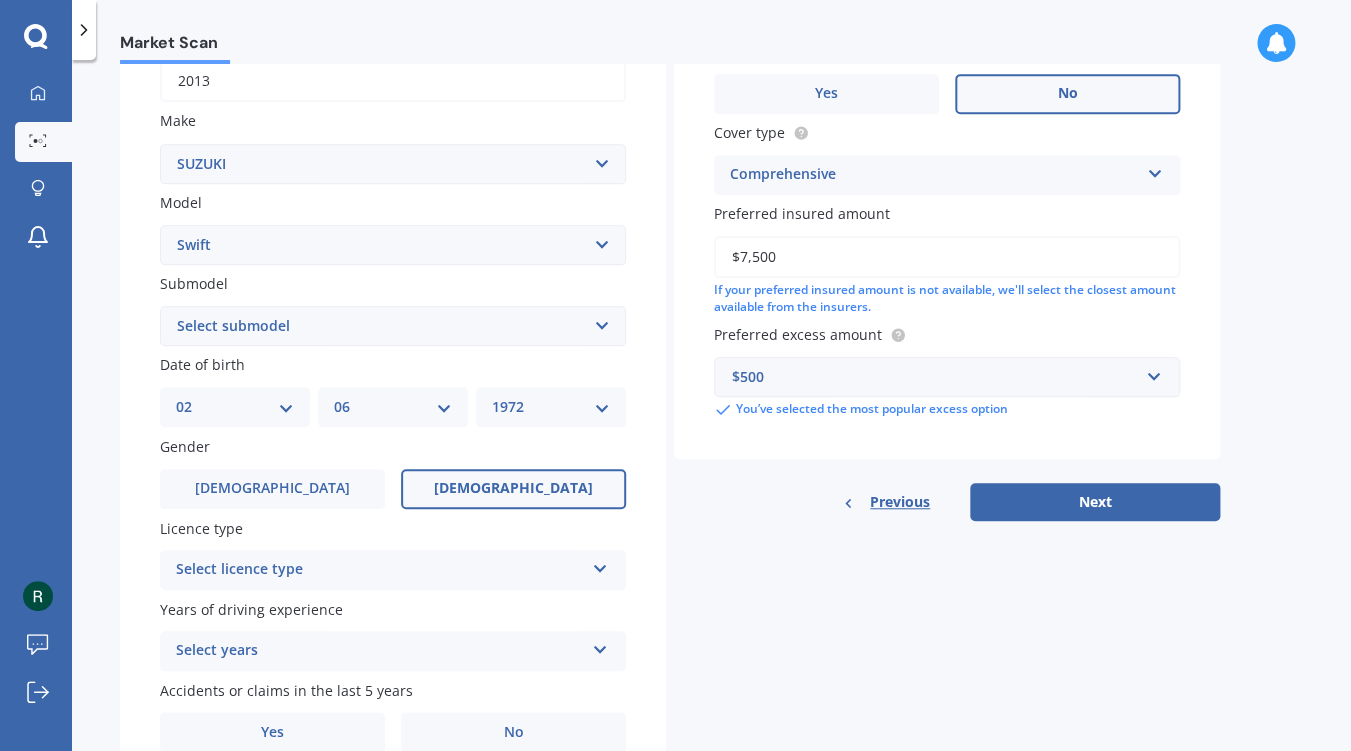 click on "02" at bounding box center [0, 0] 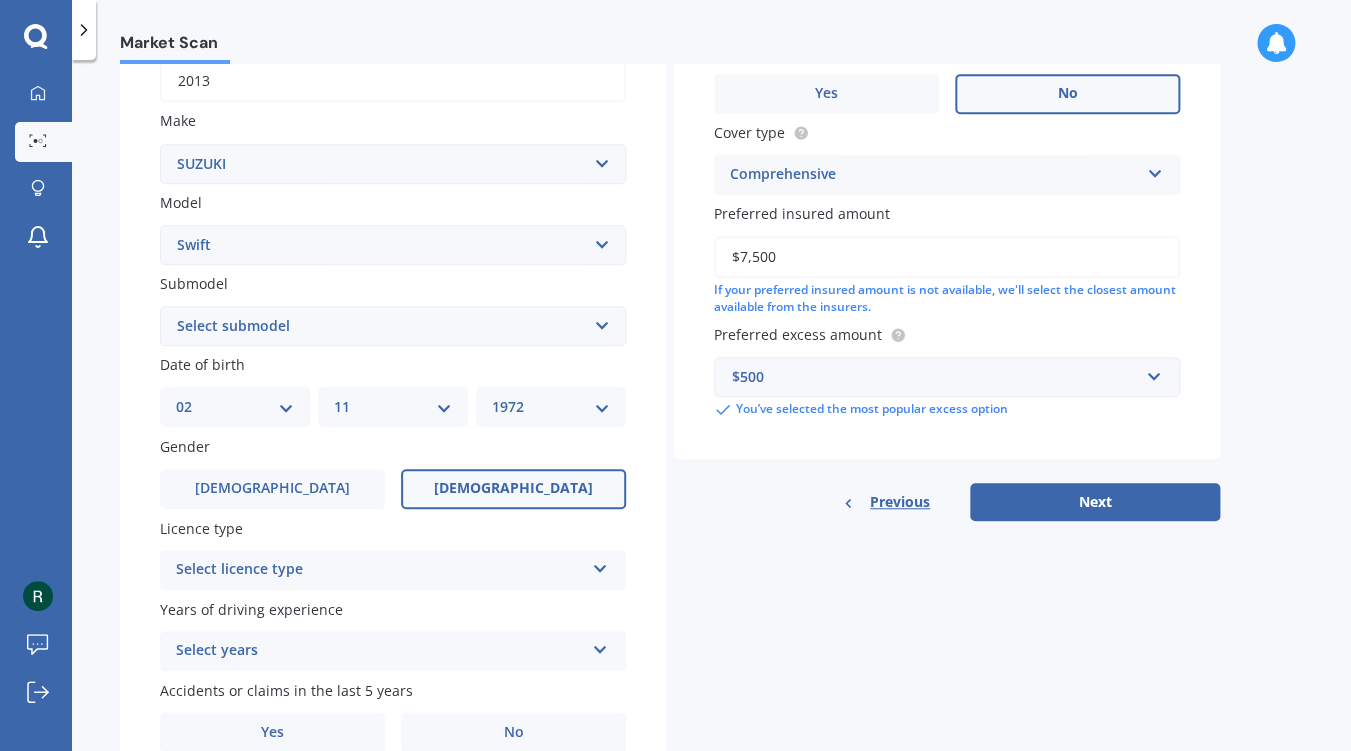 click on "11" at bounding box center (0, 0) 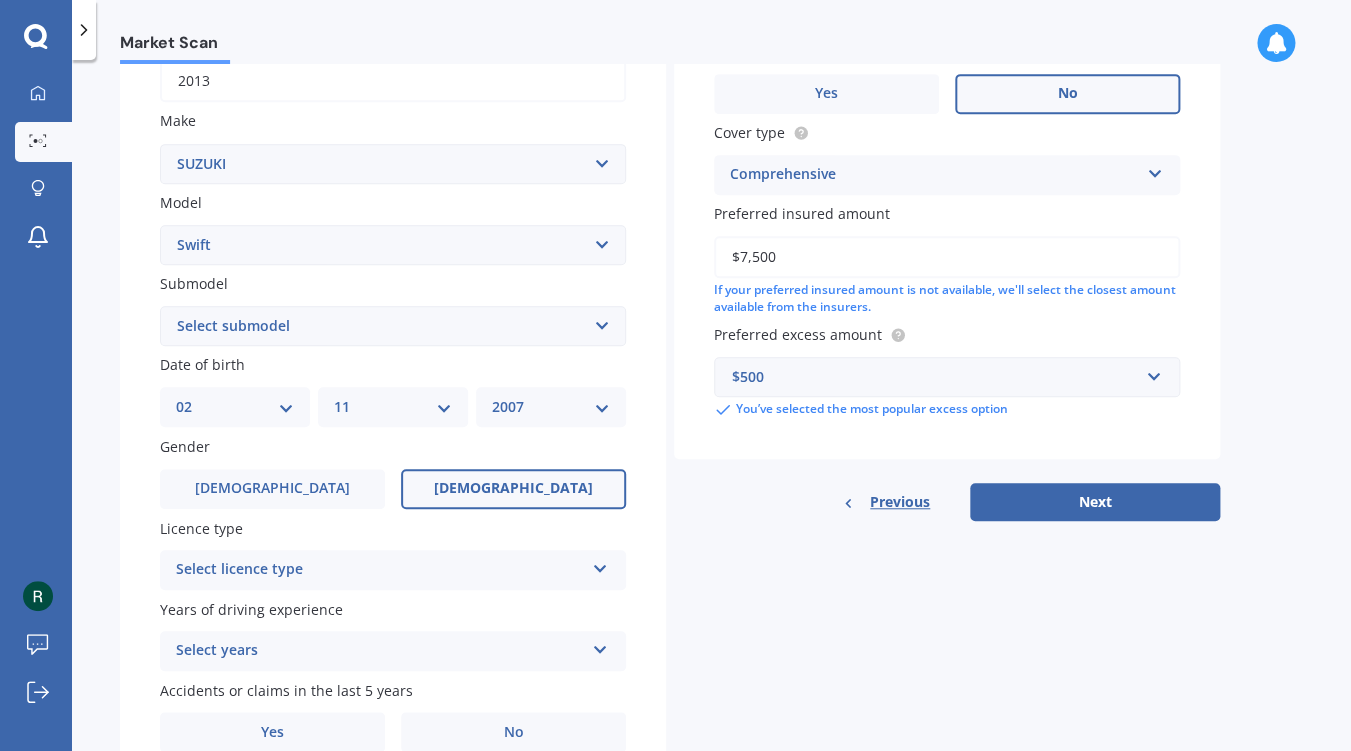 click on "2007" at bounding box center (0, 0) 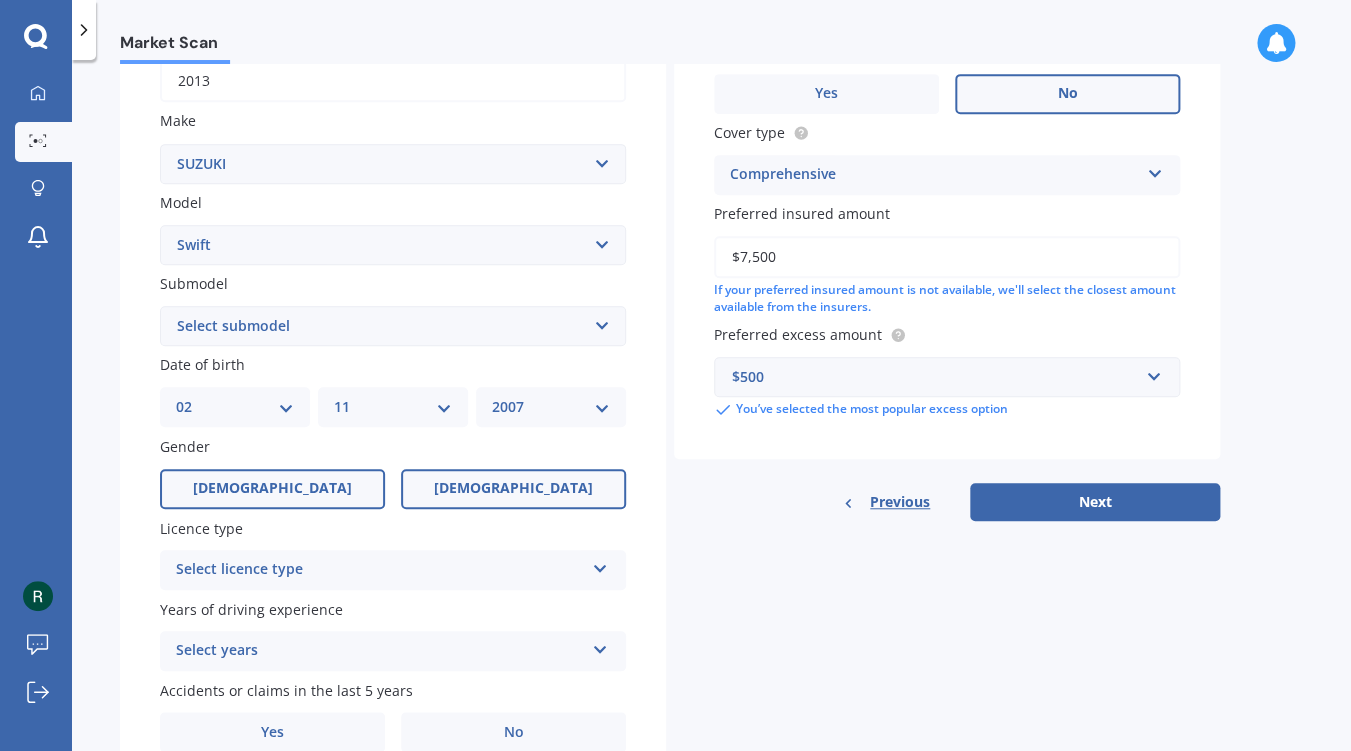 click on "[DEMOGRAPHIC_DATA]" at bounding box center (272, 489) 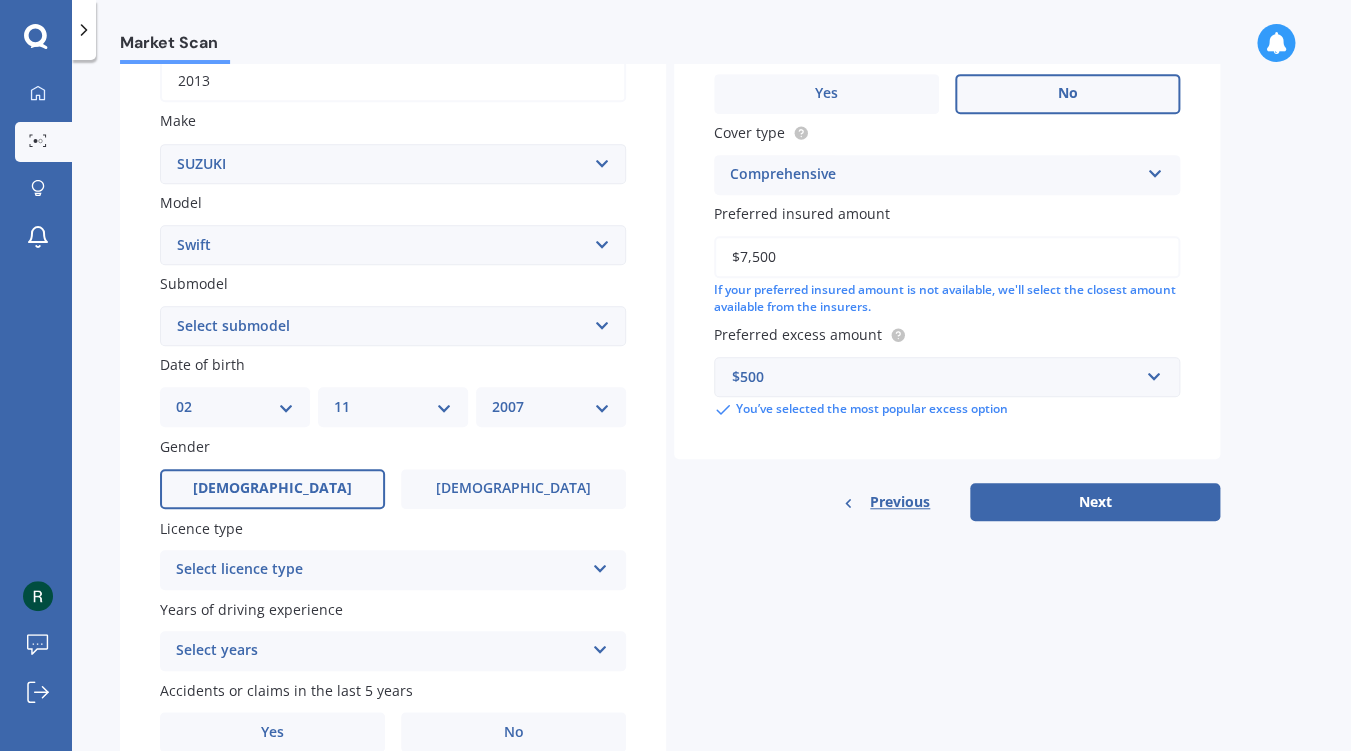 click at bounding box center (600, 565) 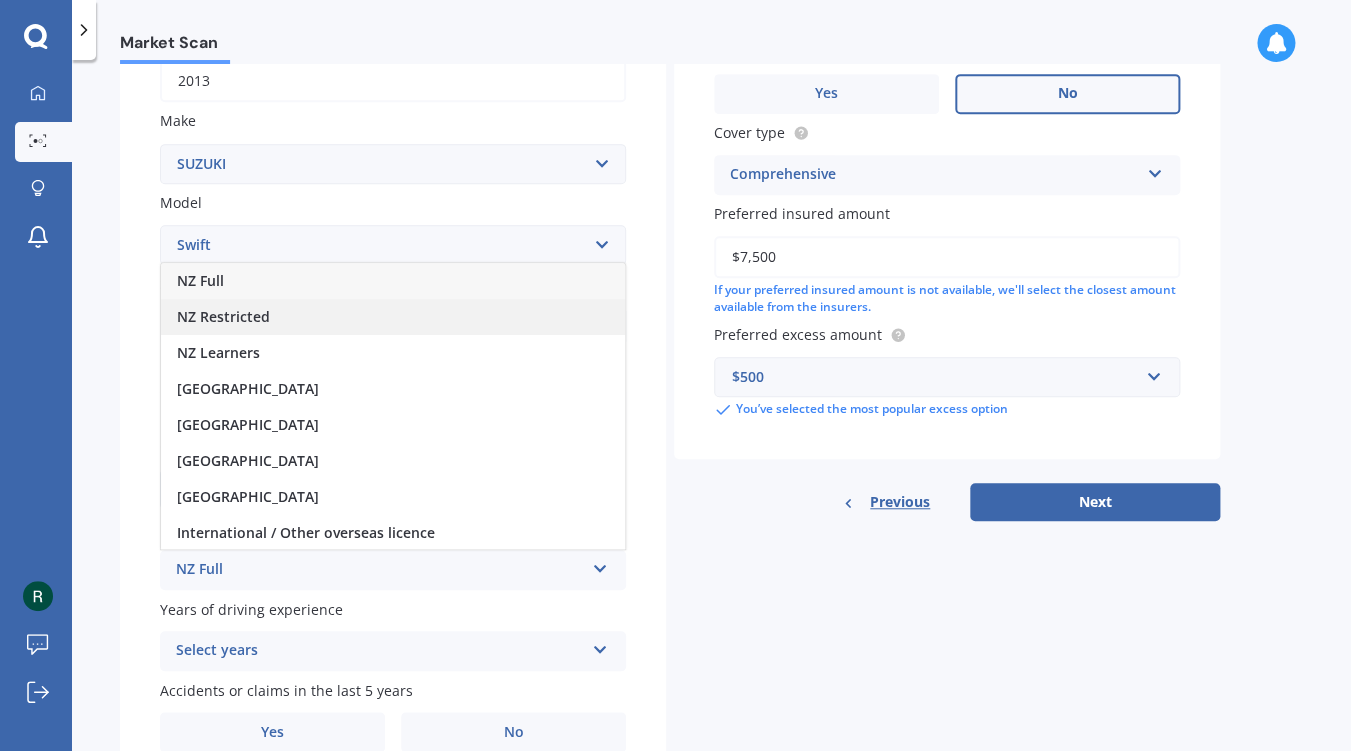 click on "NZ Restricted" at bounding box center [393, 317] 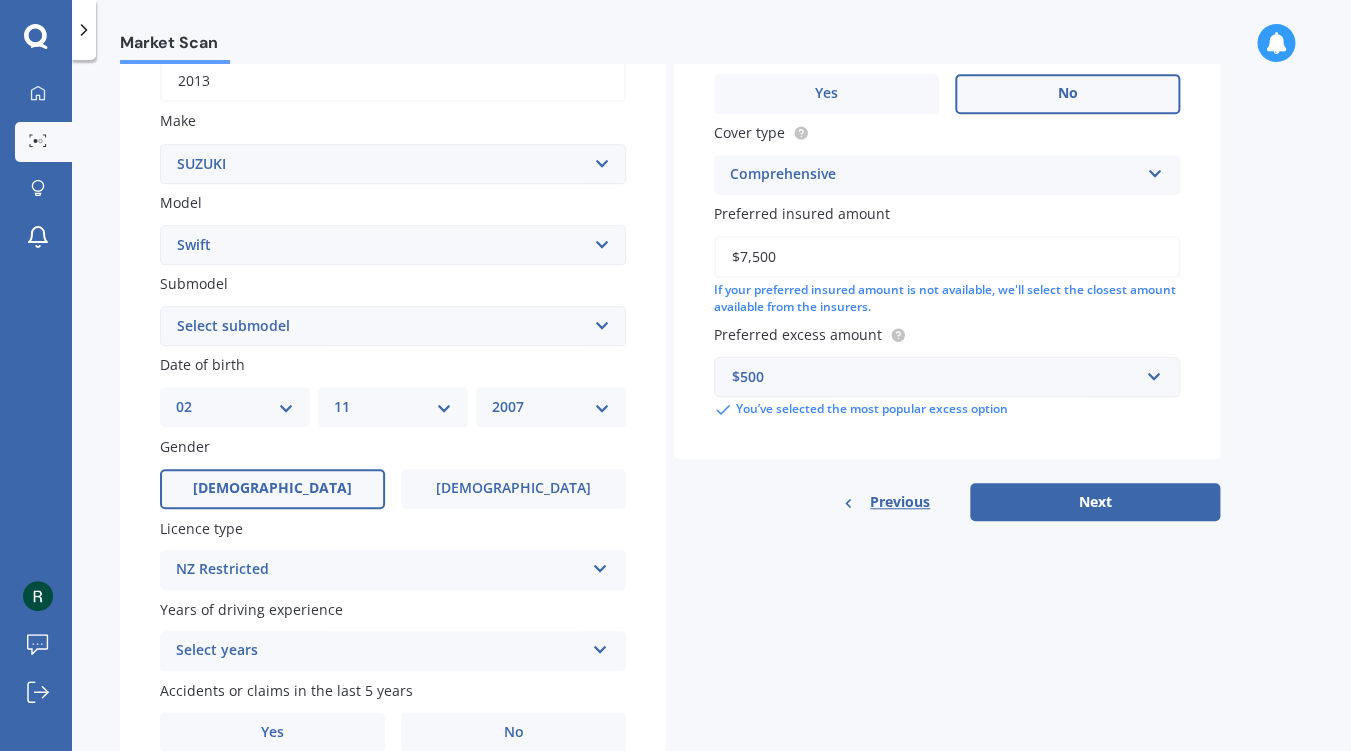 scroll, scrollTop: 430, scrollLeft: 0, axis: vertical 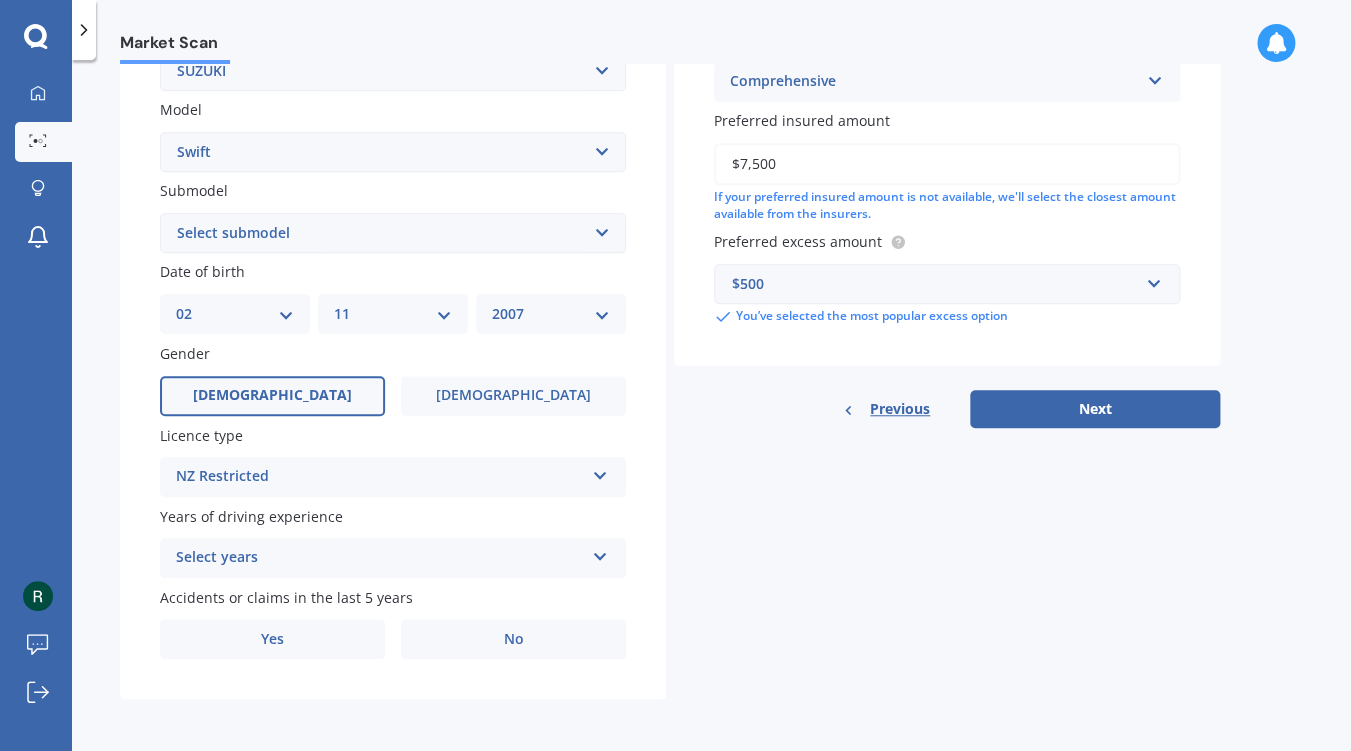 click at bounding box center (600, 553) 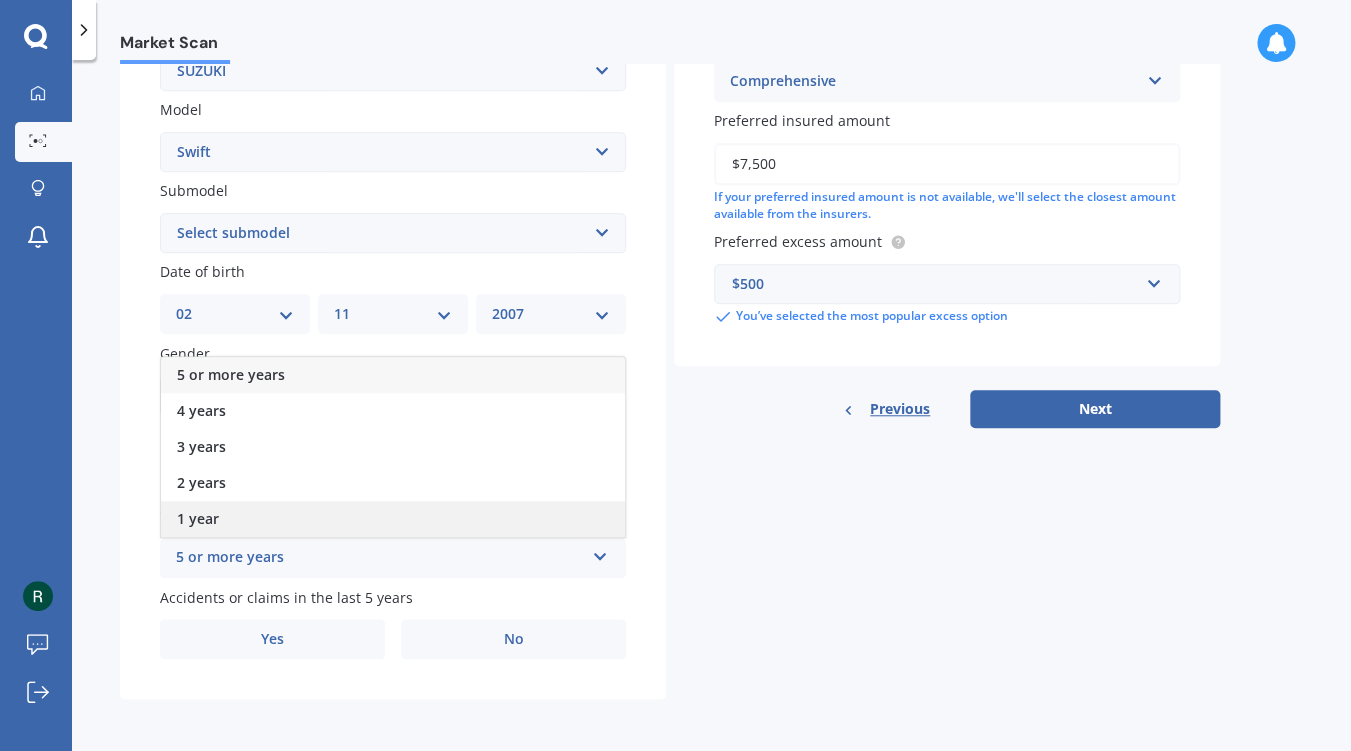 click on "1 year" at bounding box center [393, 519] 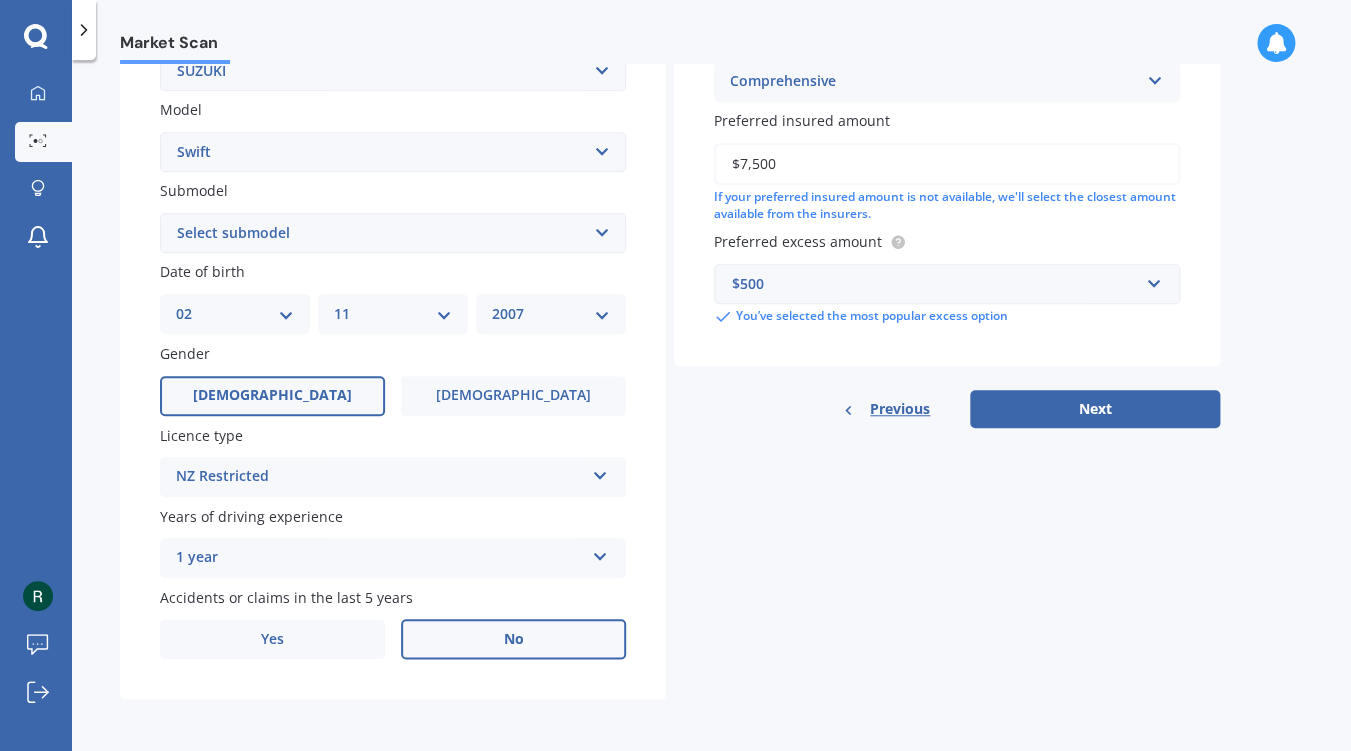 click on "No" at bounding box center [513, 639] 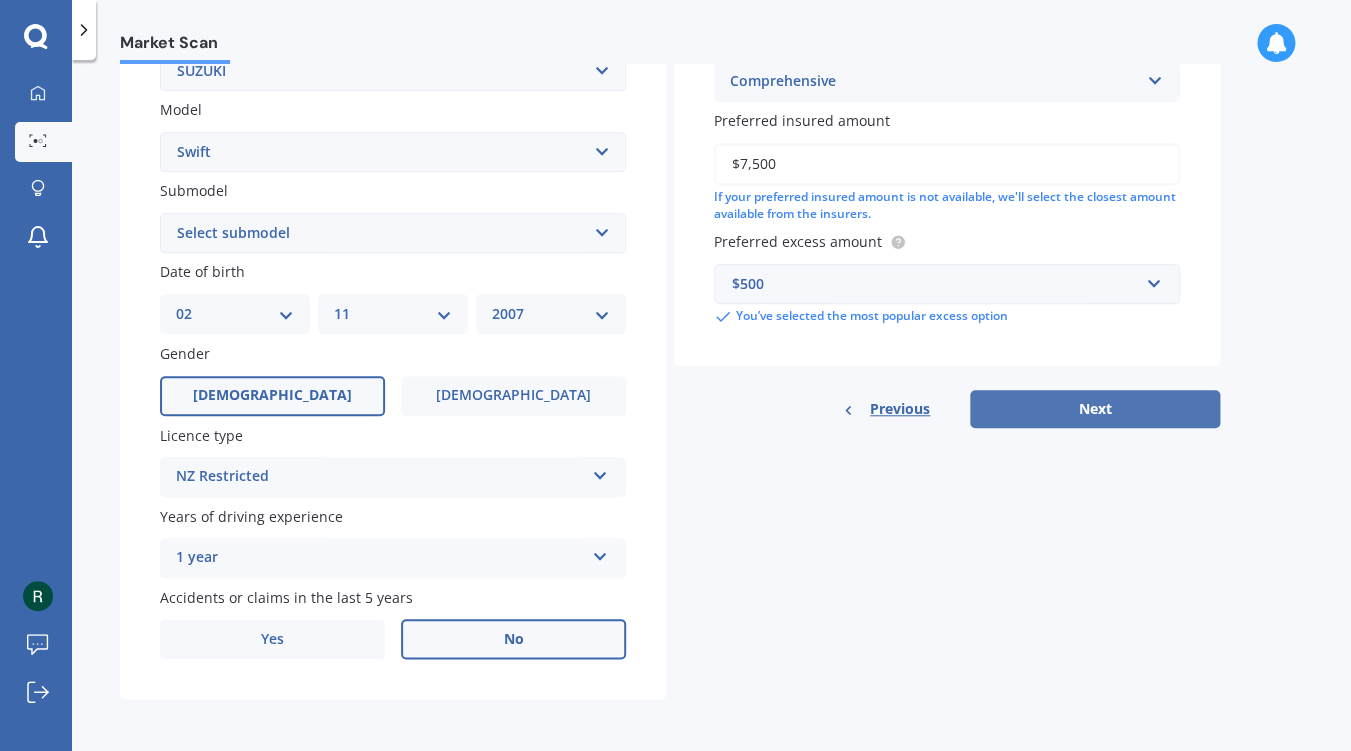 click on "Next" at bounding box center (1095, 409) 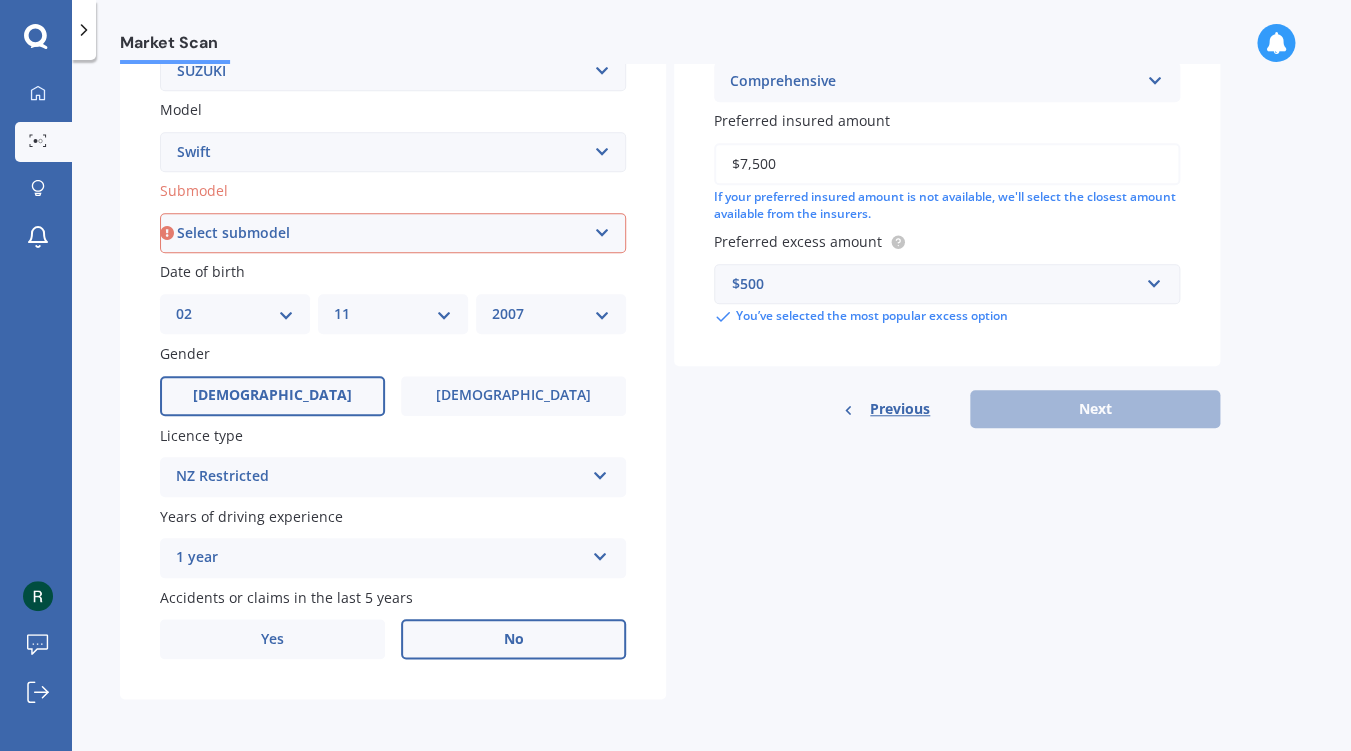 select on "SE" 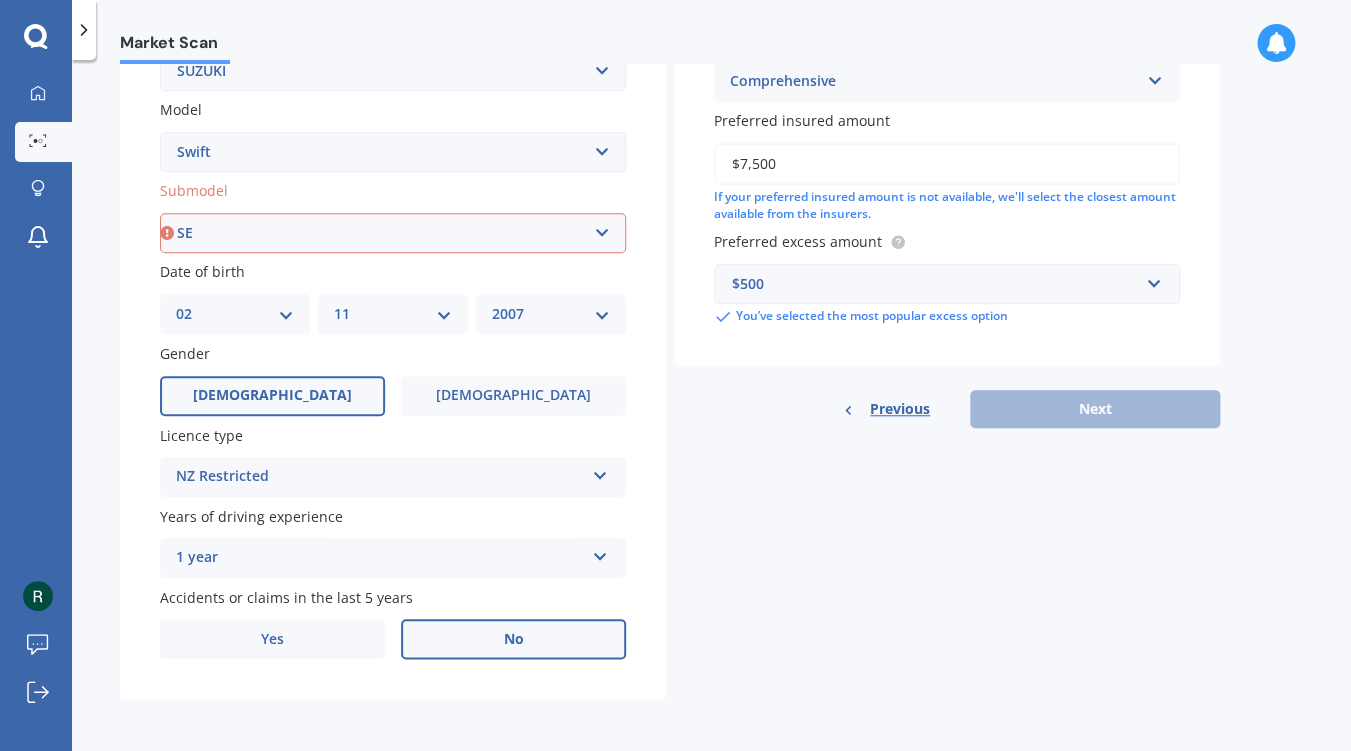 click on "SE" at bounding box center (0, 0) 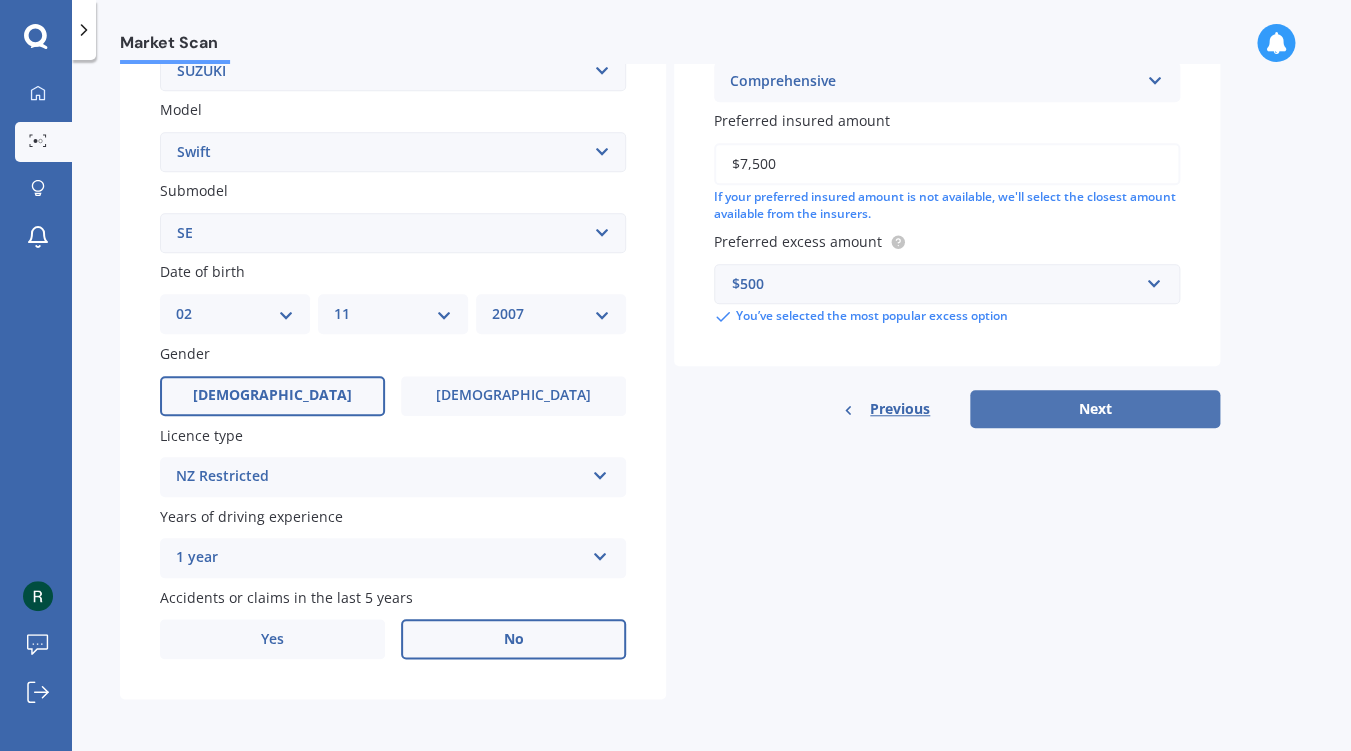 click on "Next" at bounding box center (1095, 409) 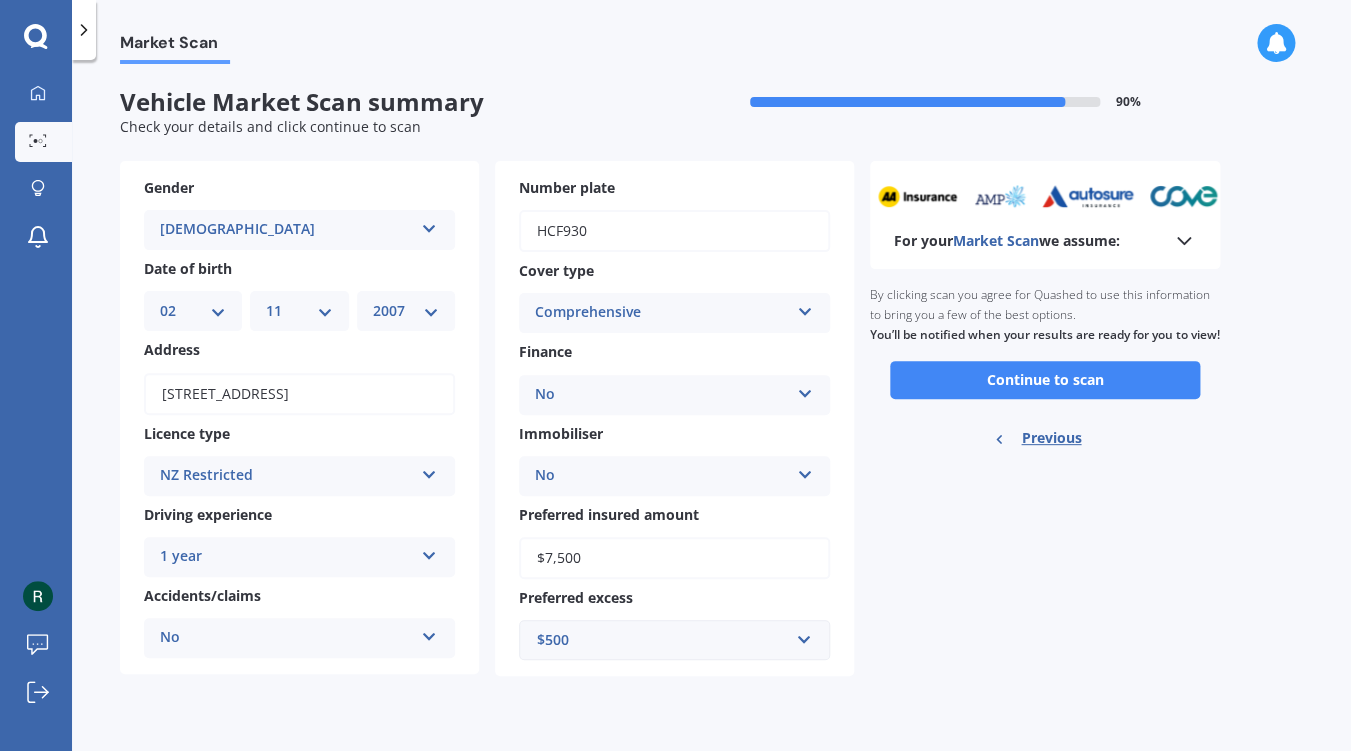 scroll, scrollTop: 0, scrollLeft: 0, axis: both 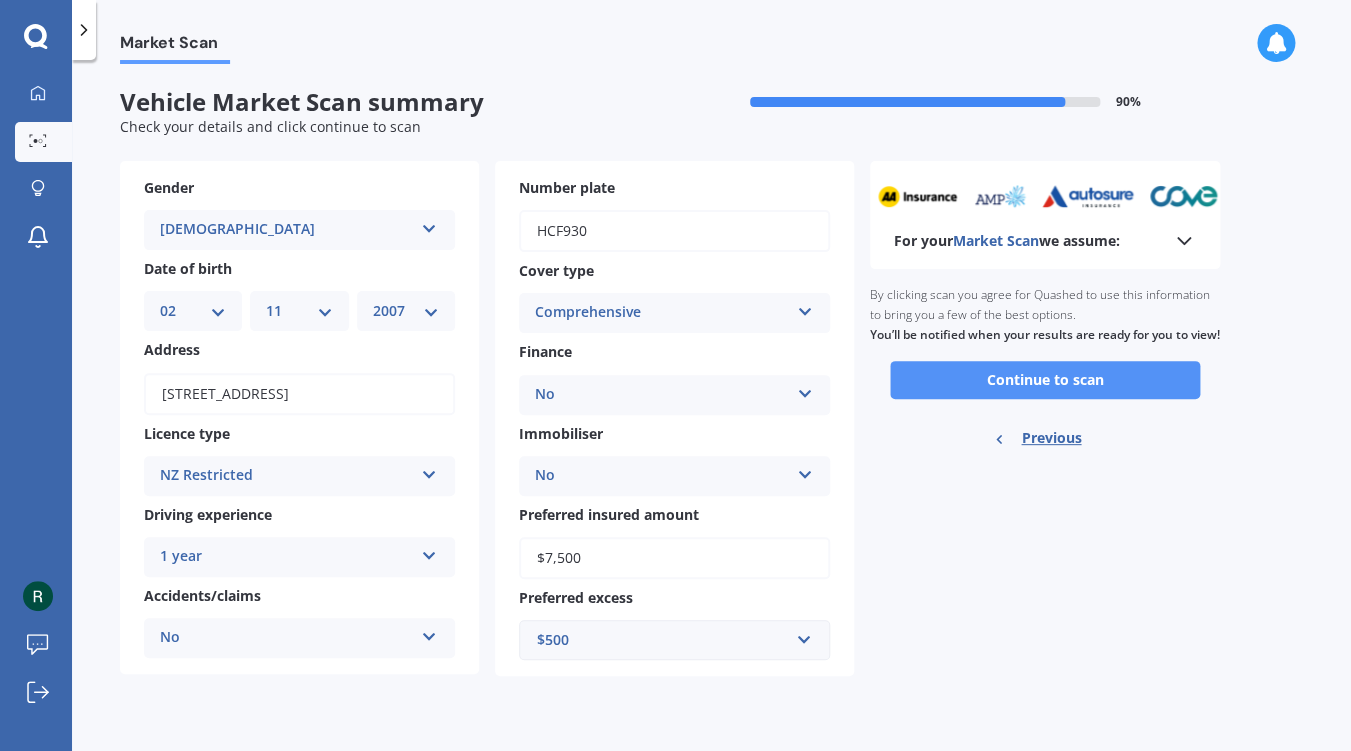 click on "Continue to scan" at bounding box center [1045, 380] 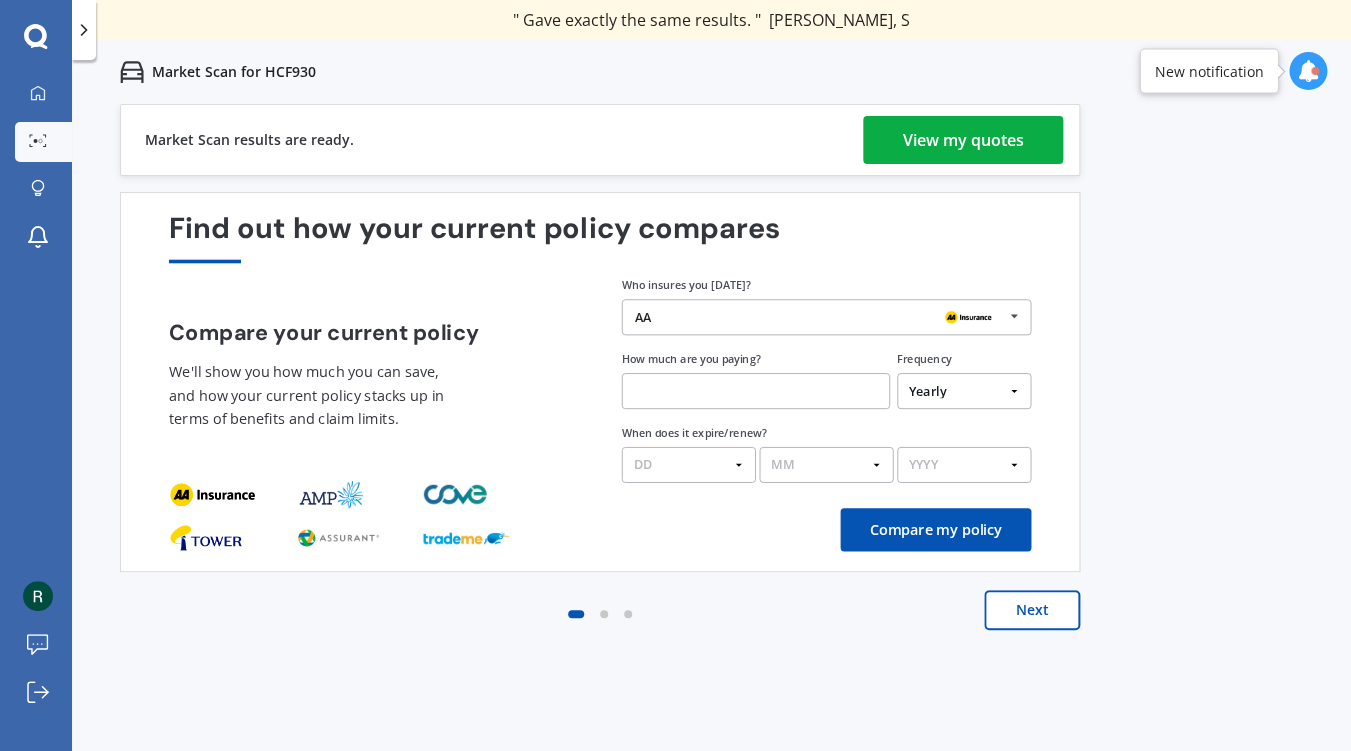 click on "View my quotes" at bounding box center (963, 140) 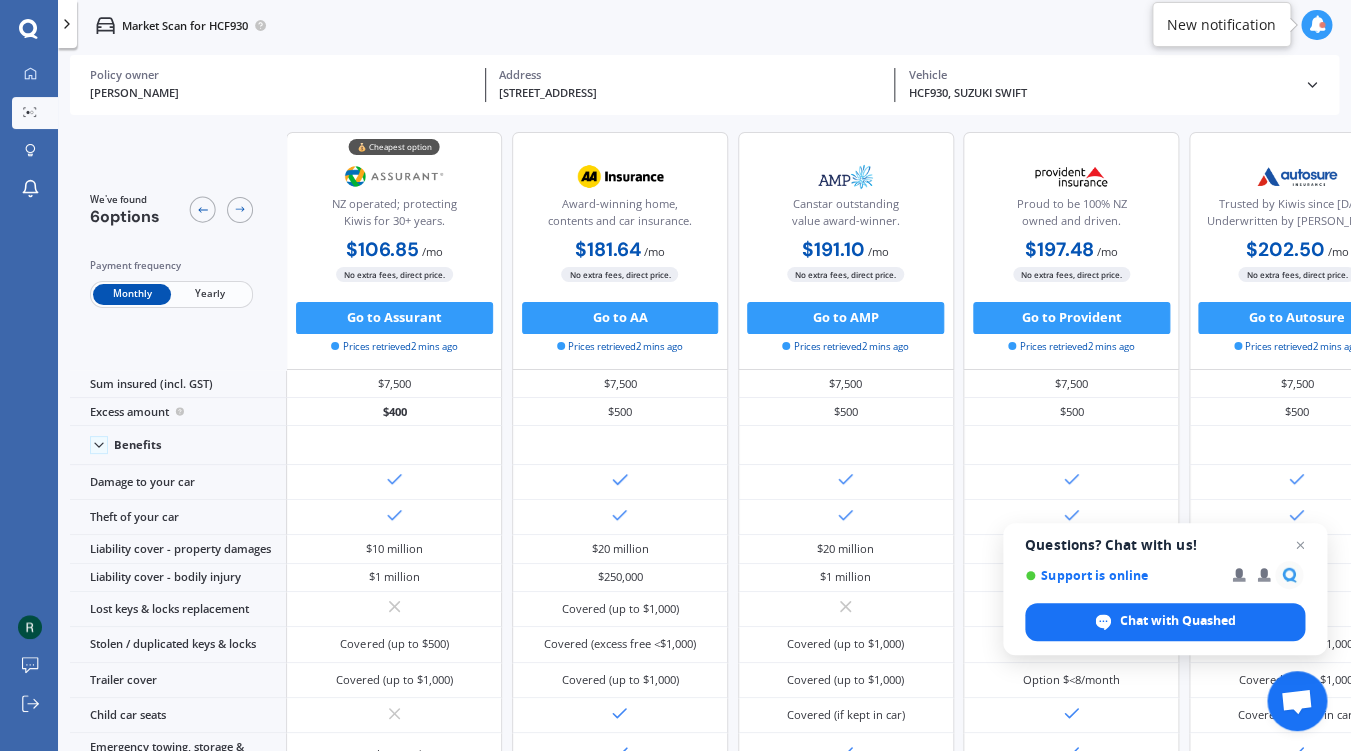 click on "Yearly" at bounding box center [210, 294] 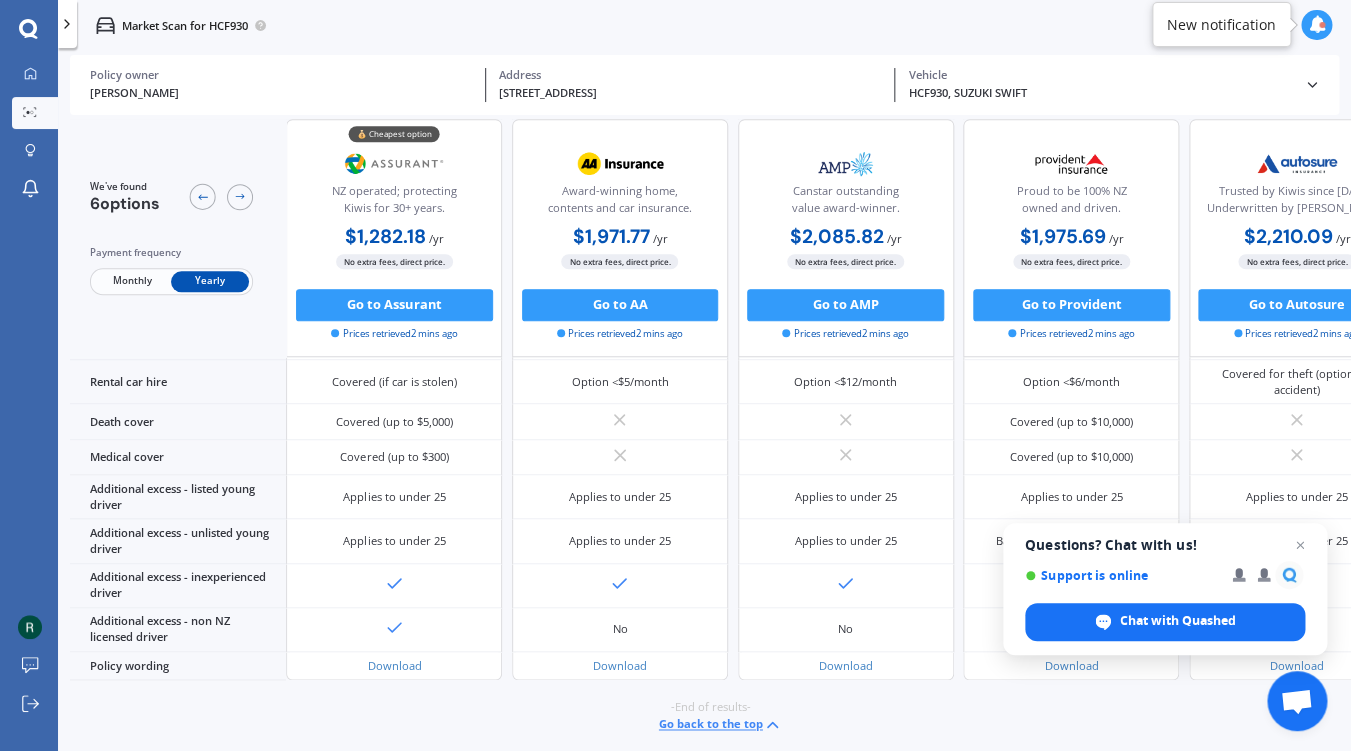 scroll, scrollTop: 0, scrollLeft: 0, axis: both 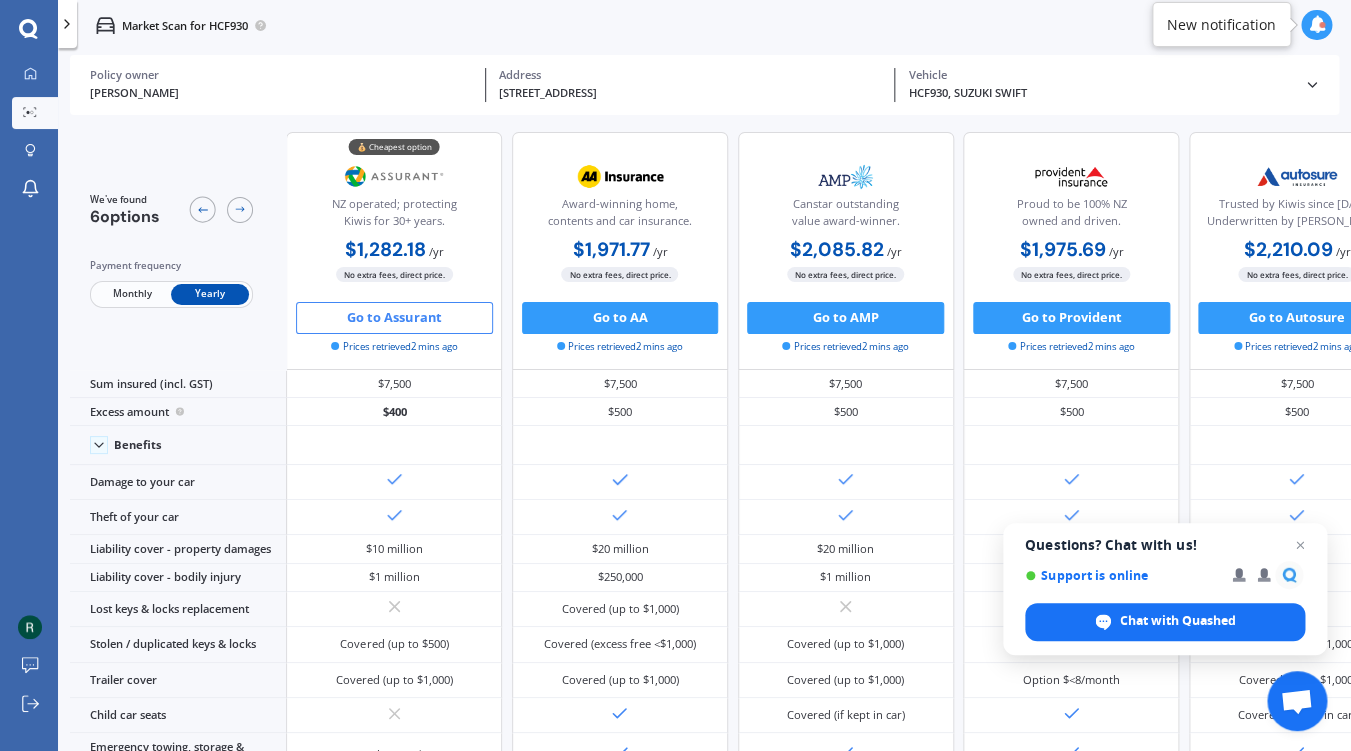 click on "Go to Assurant" at bounding box center (394, 318) 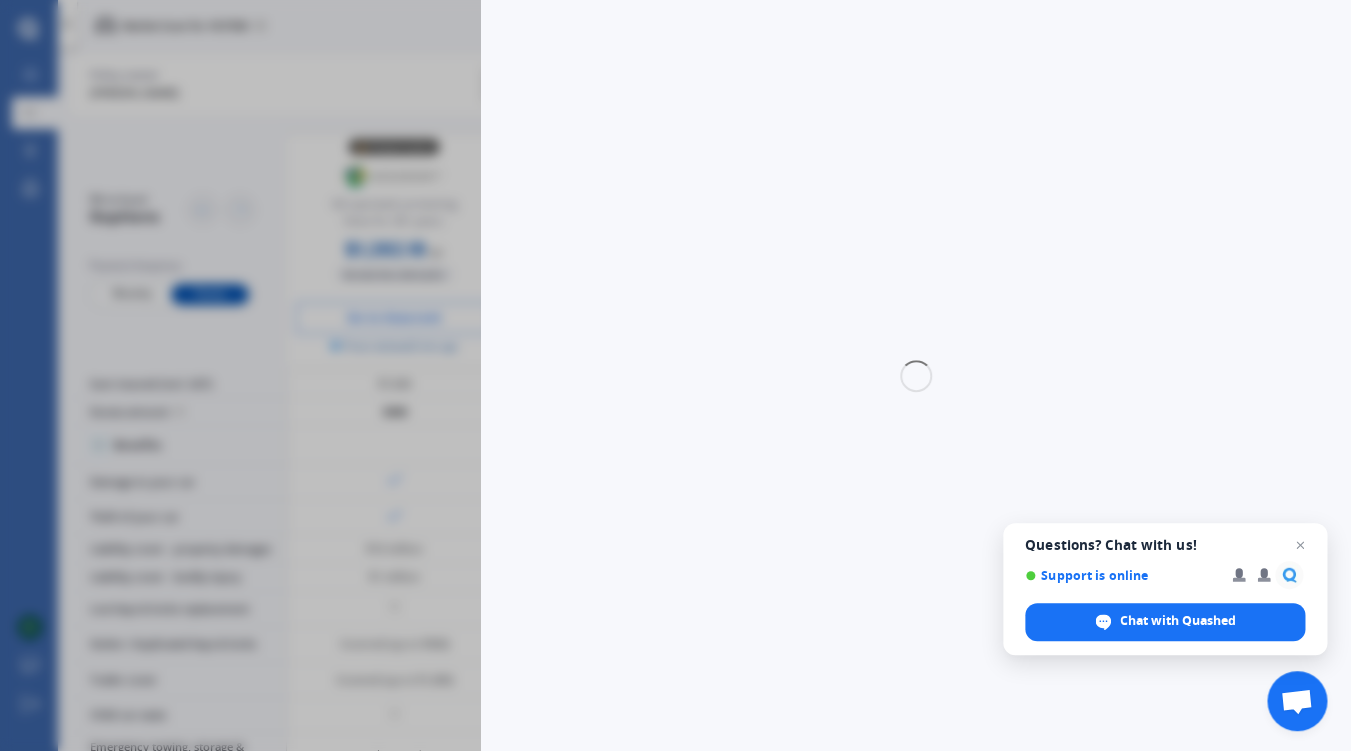 click at bounding box center [916, 375] 